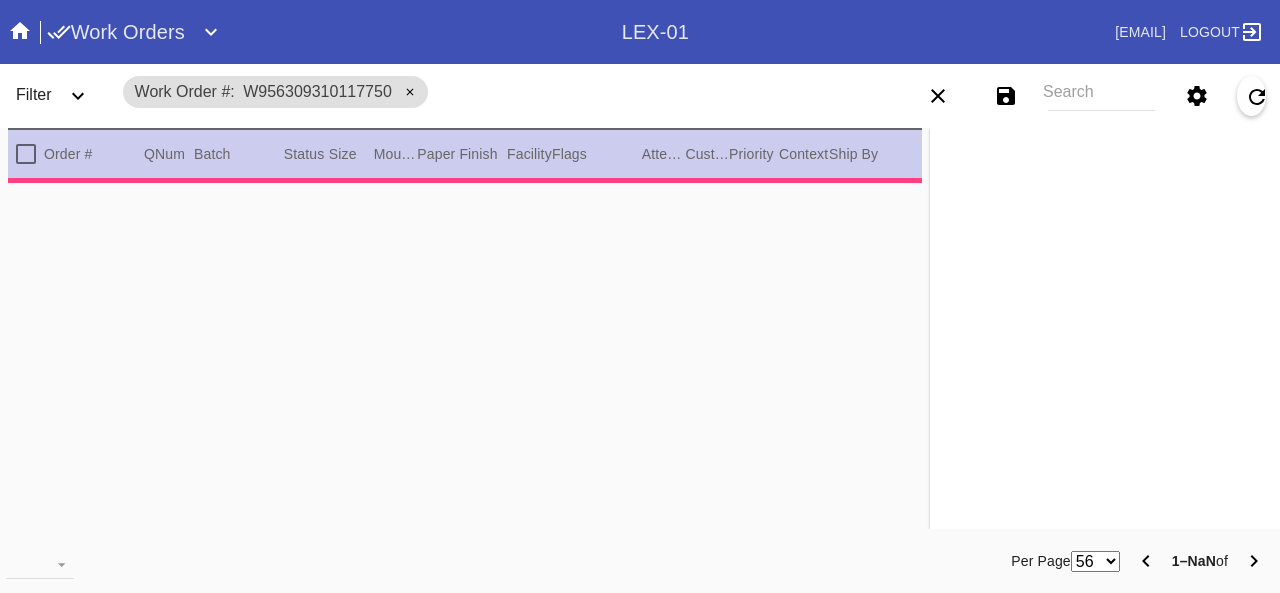 scroll, scrollTop: 0, scrollLeft: 0, axis: both 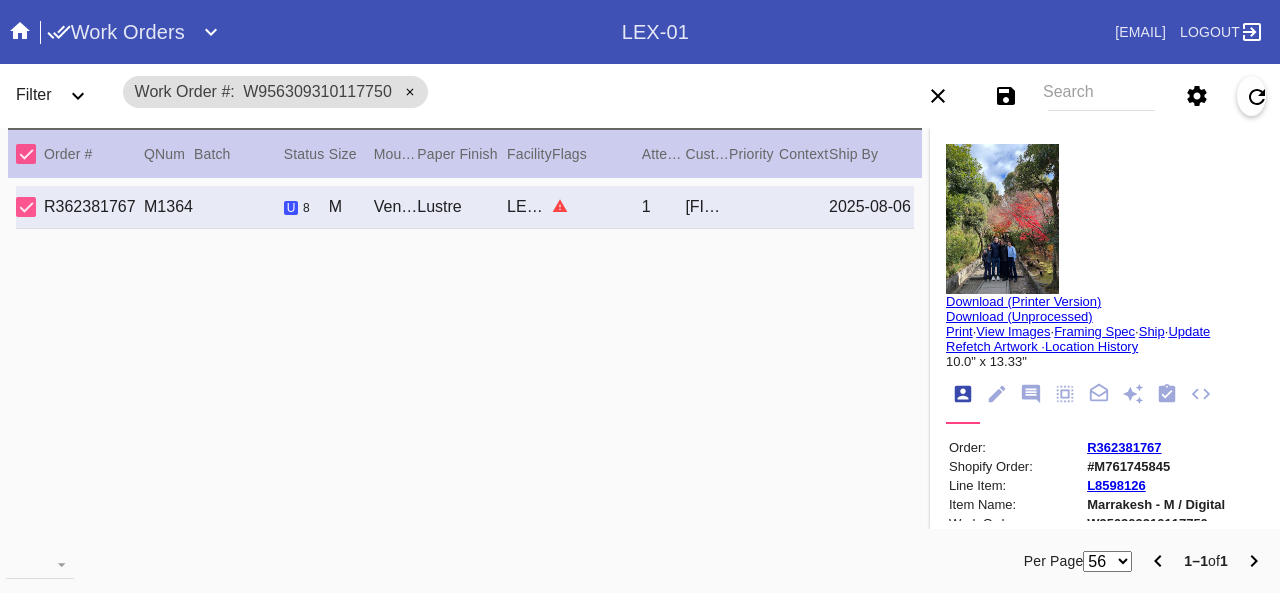 drag, startPoint x: 974, startPoint y: 387, endPoint x: 1007, endPoint y: 382, distance: 33.37664 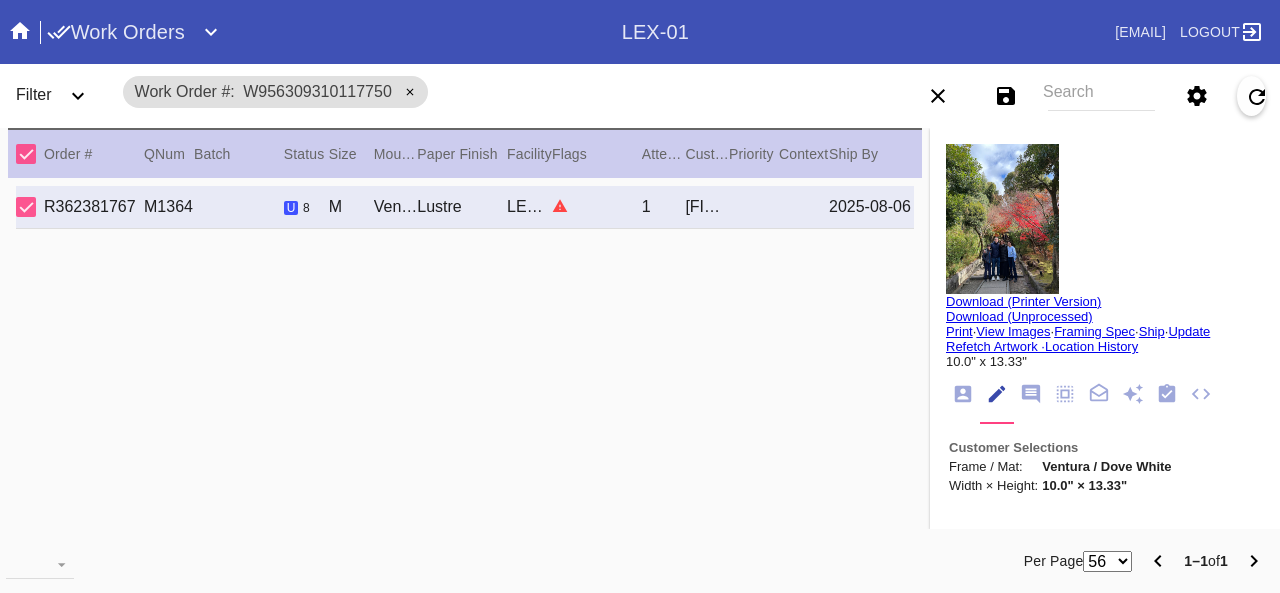 scroll, scrollTop: 73, scrollLeft: 0, axis: vertical 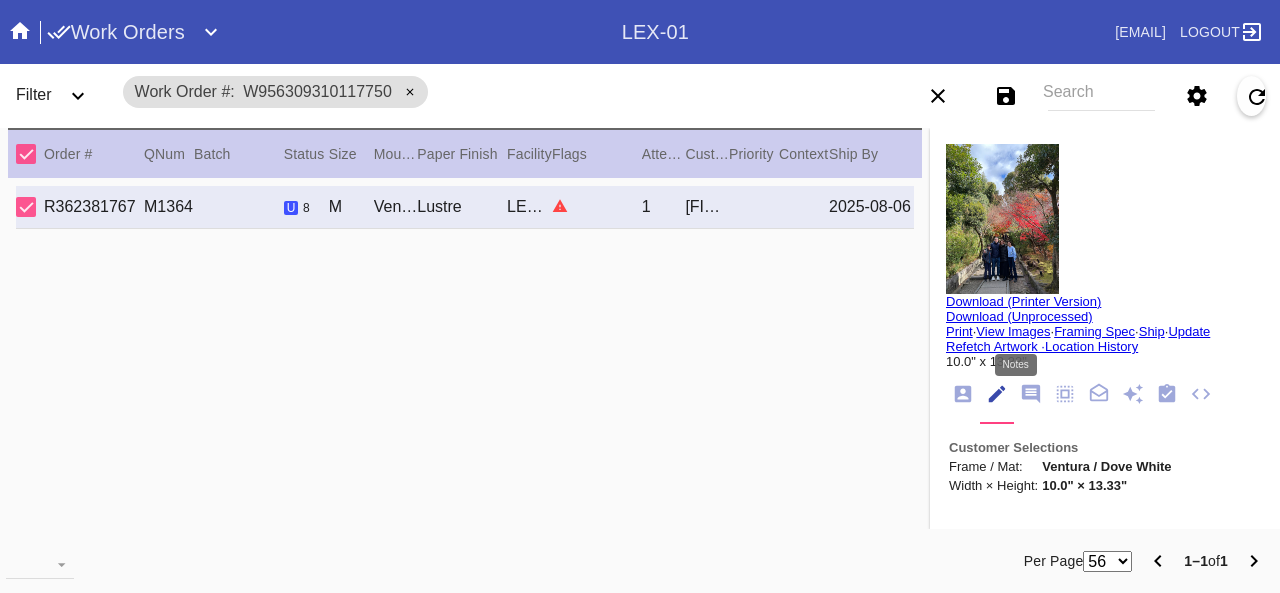 click 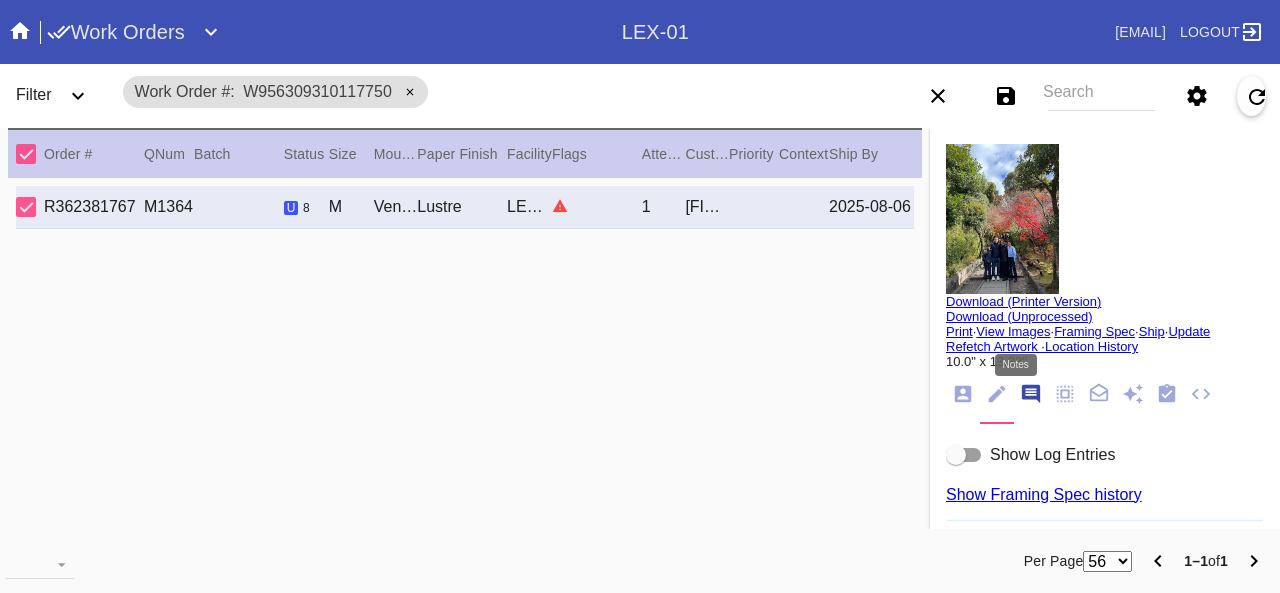 scroll, scrollTop: 122, scrollLeft: 0, axis: vertical 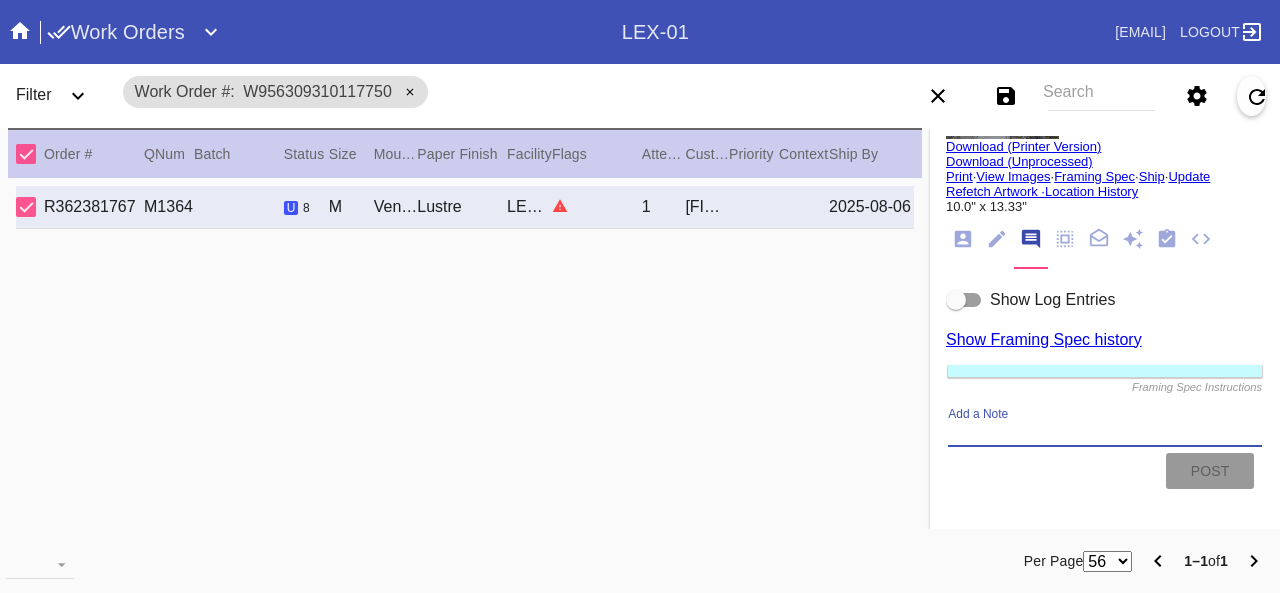 click on "Add a Note" at bounding box center (1105, 434) 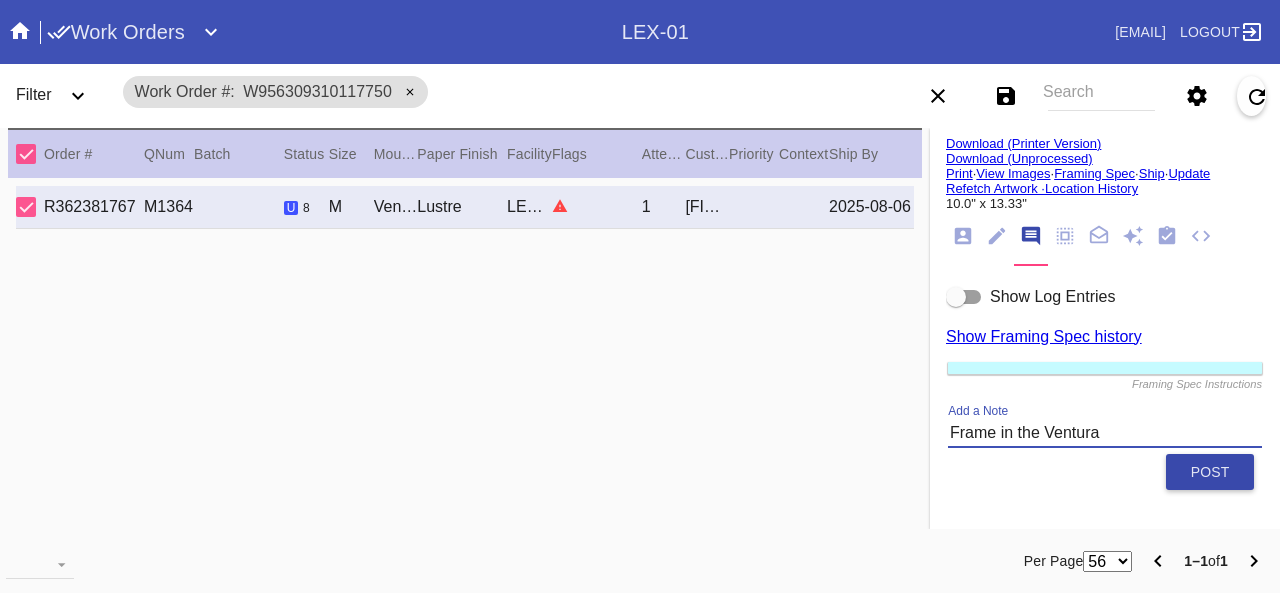 type on "Frame in the Ventura" 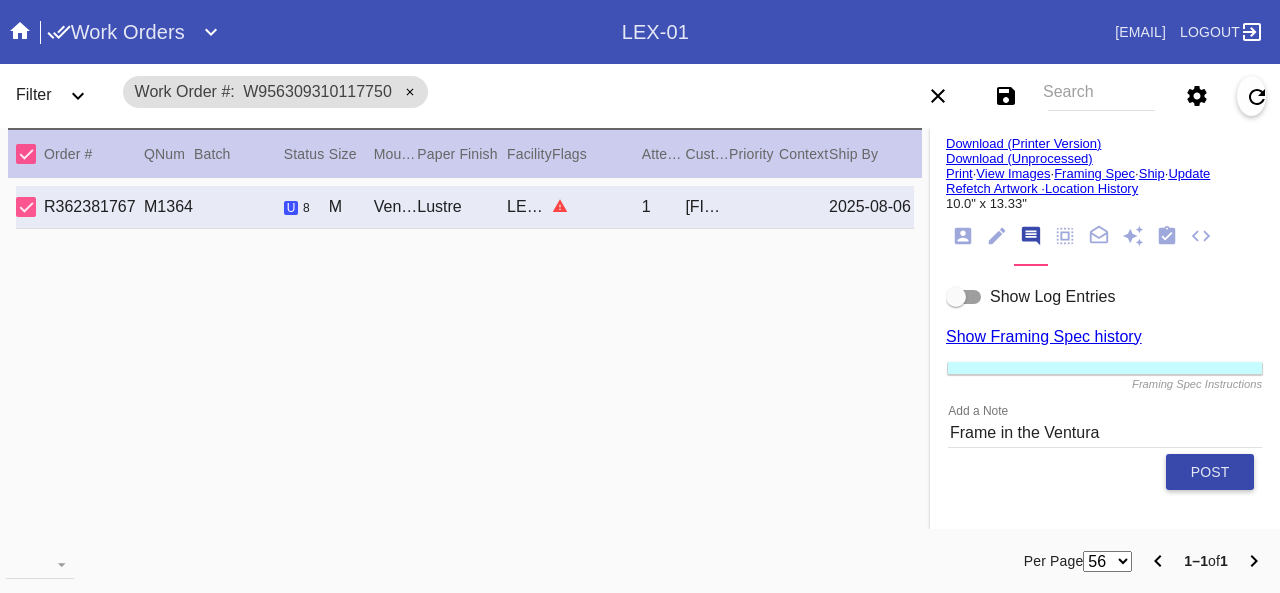 click on "Post" at bounding box center (1210, 472) 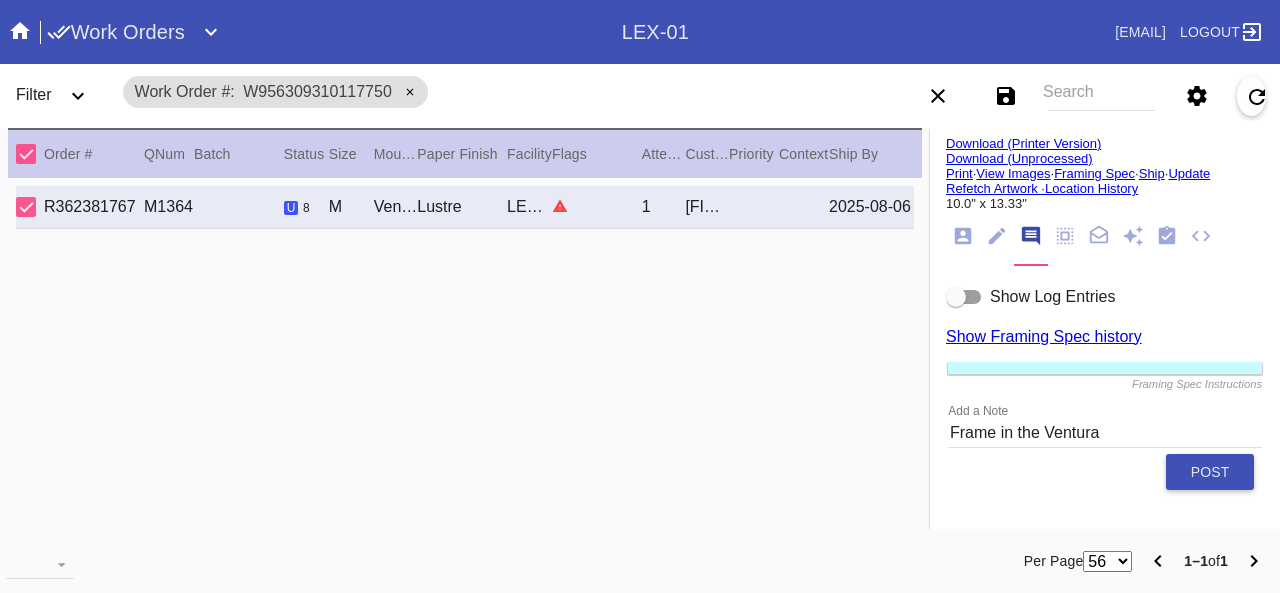 type 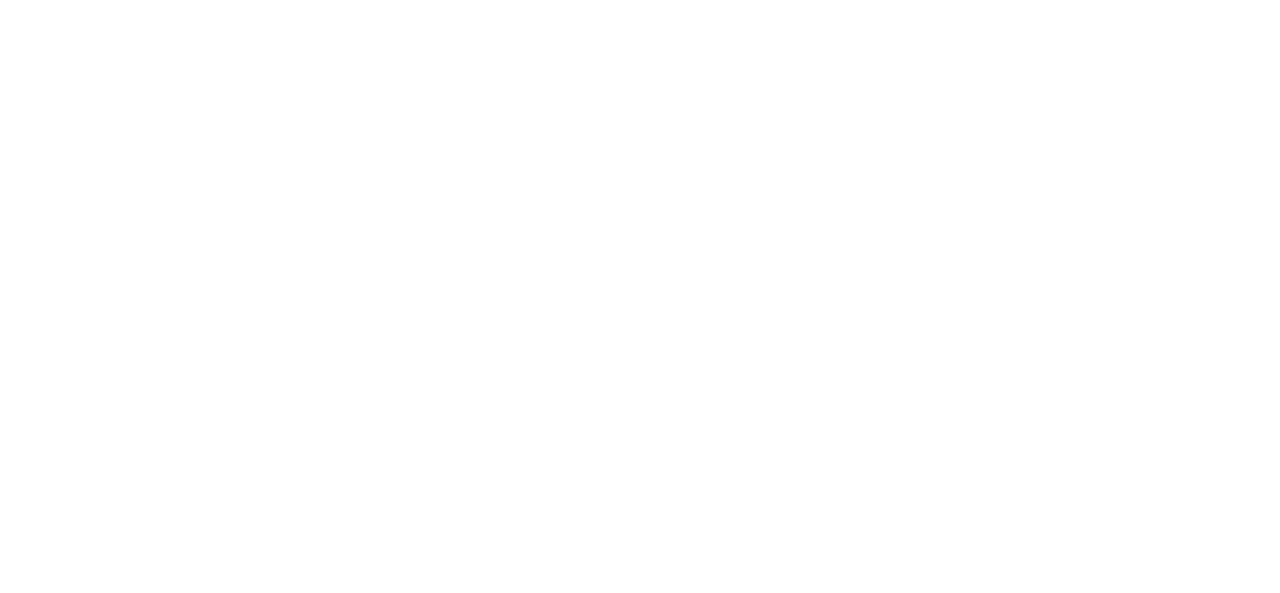 scroll, scrollTop: 0, scrollLeft: 0, axis: both 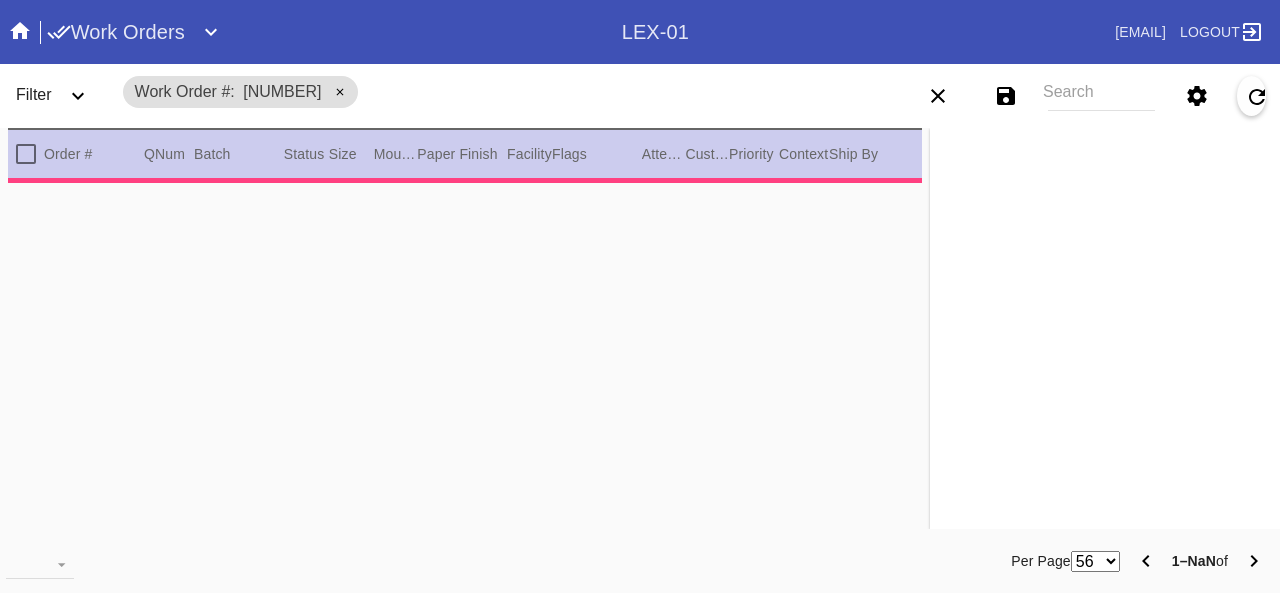 type on "3.0" 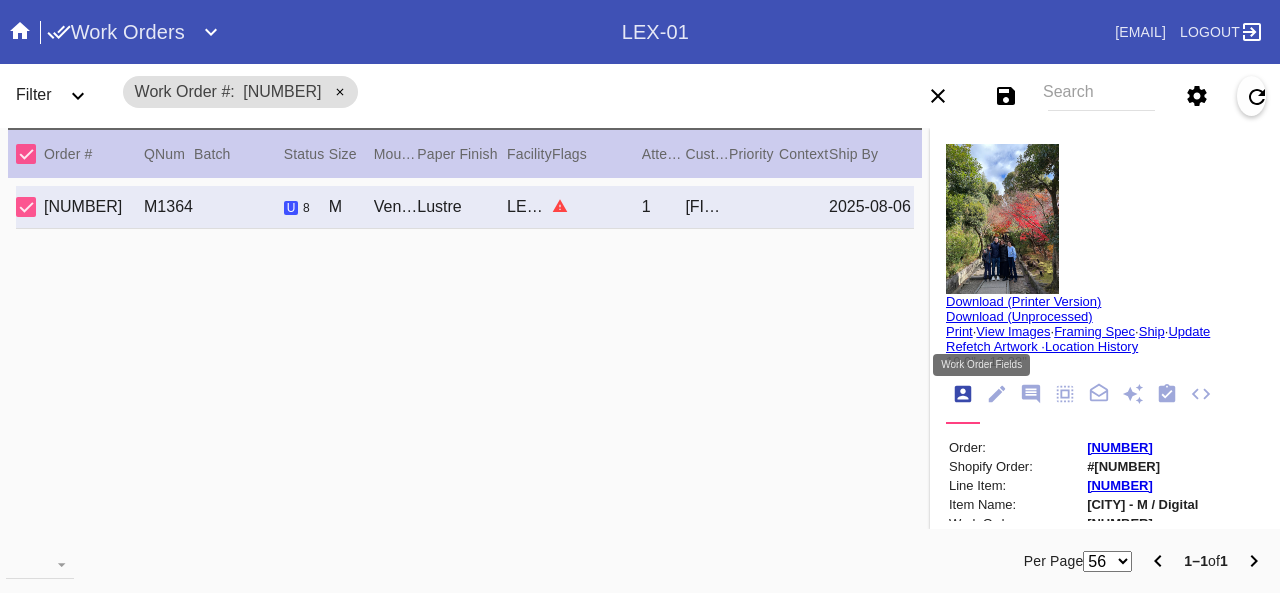 click 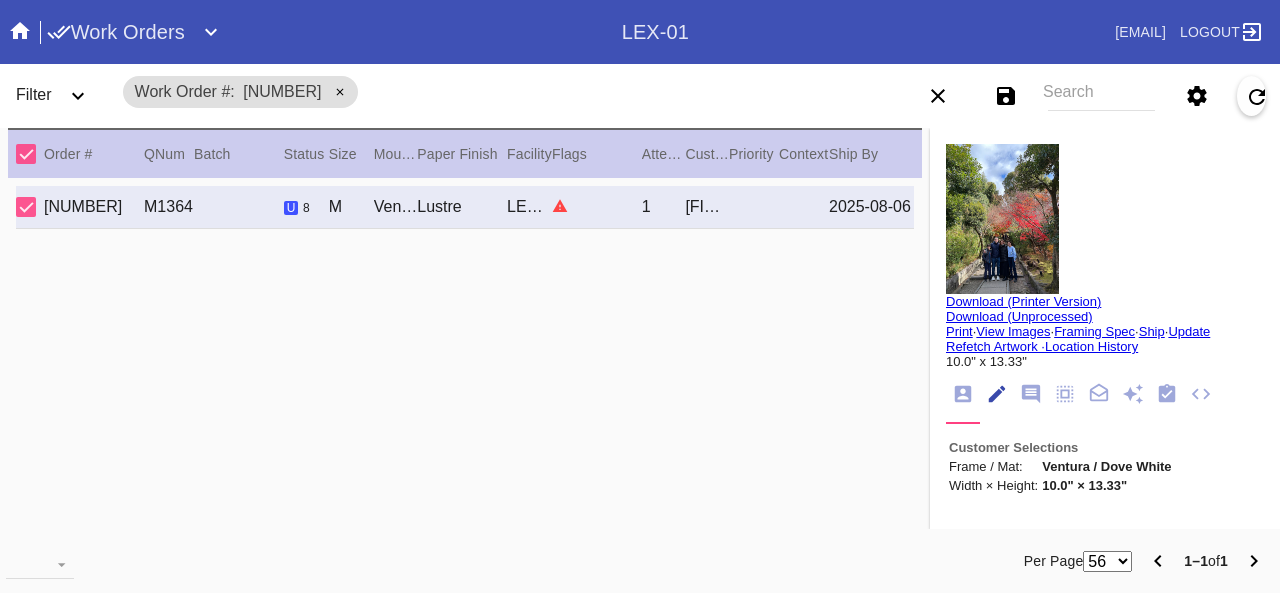 scroll, scrollTop: 73, scrollLeft: 0, axis: vertical 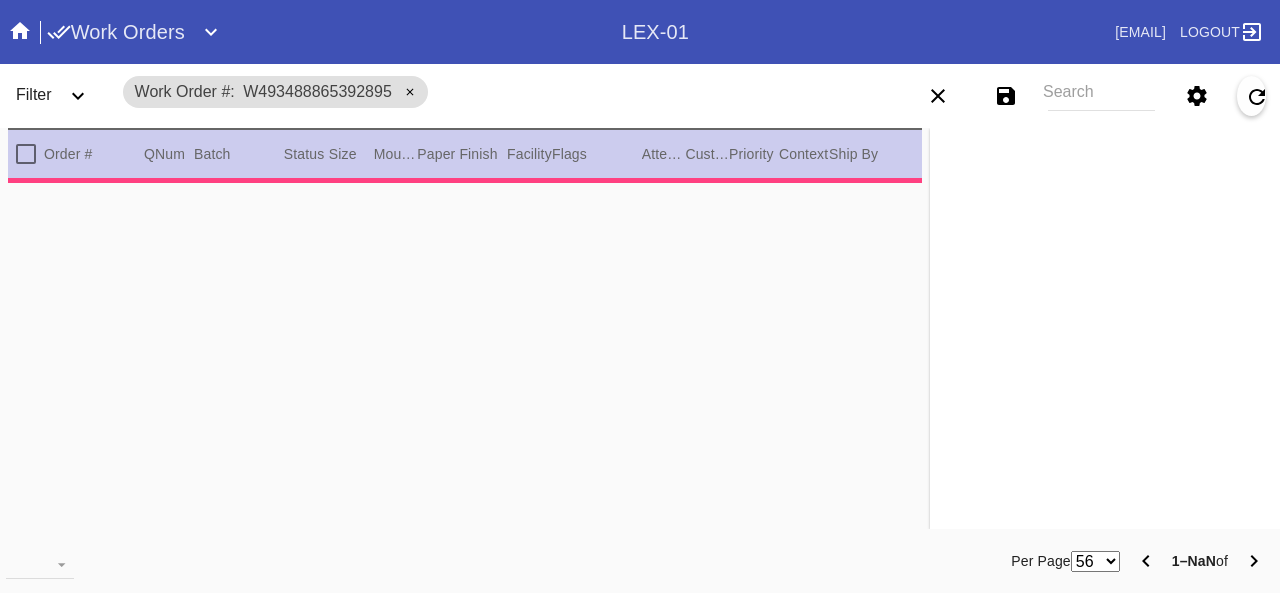 type on "***" 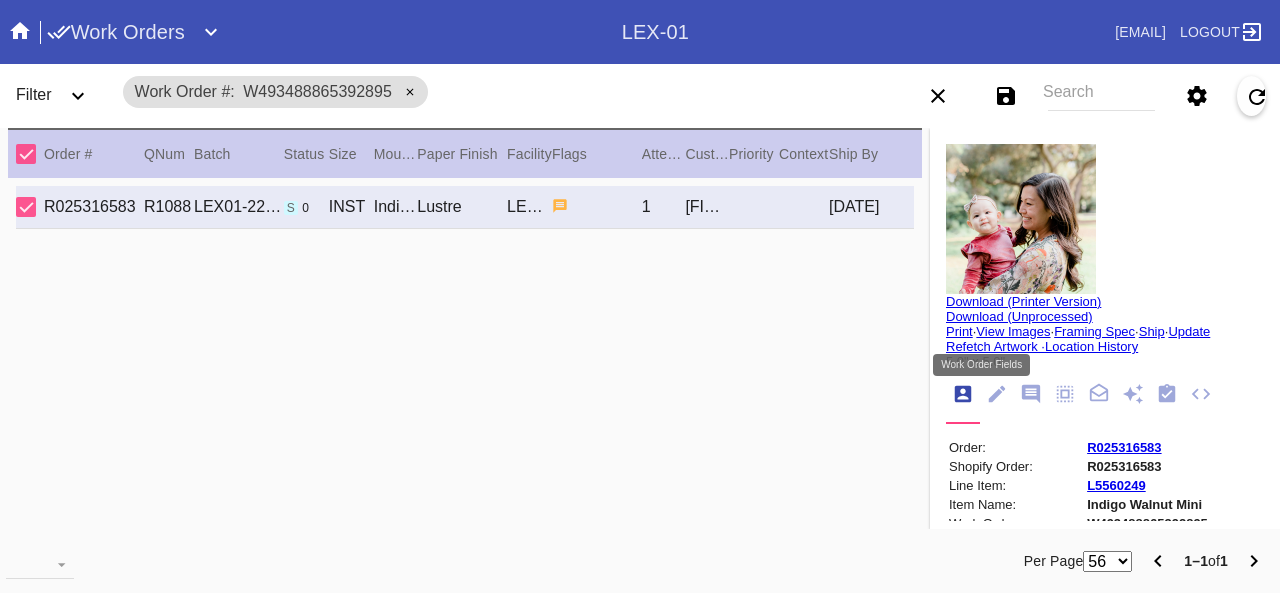 click 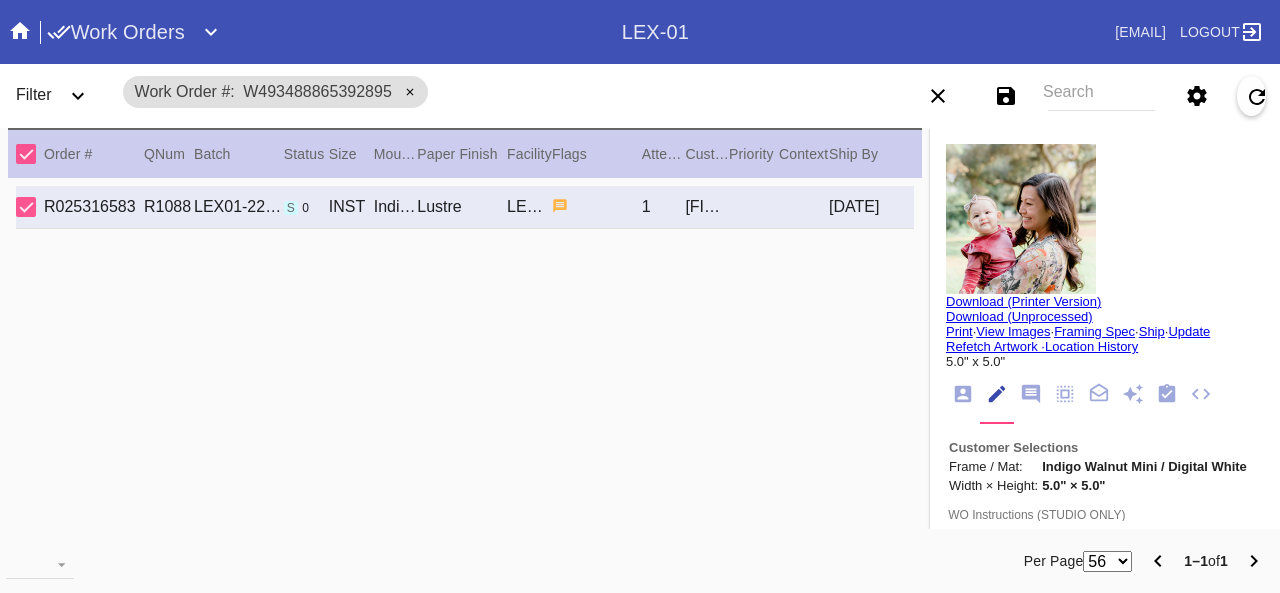 scroll, scrollTop: 73, scrollLeft: 0, axis: vertical 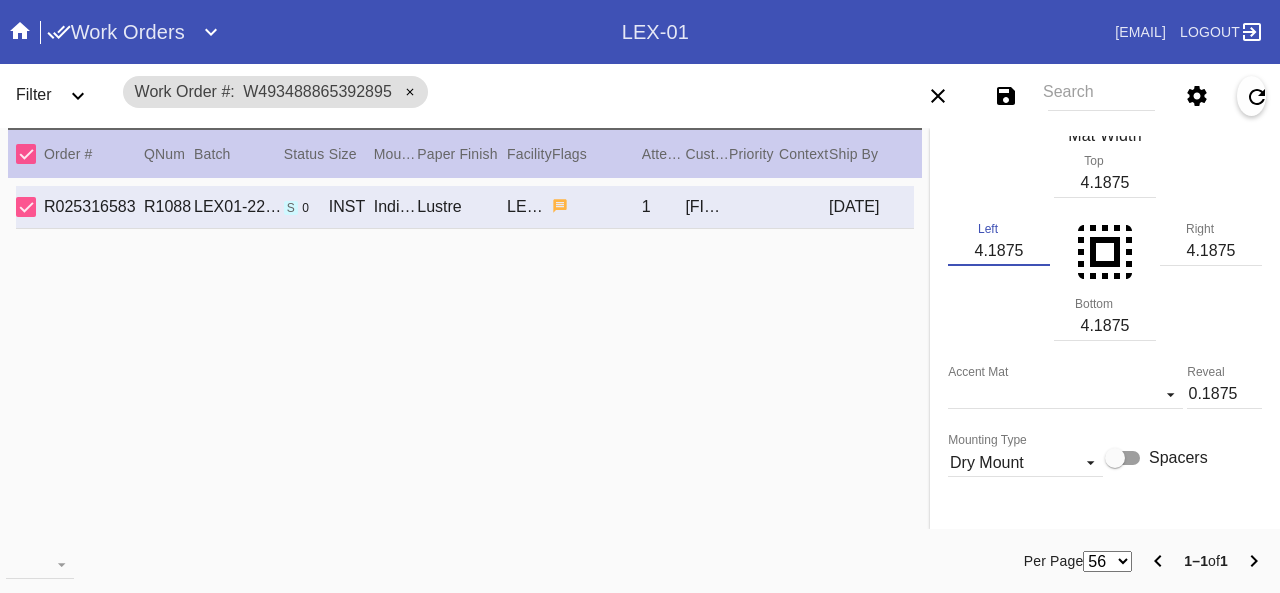 drag, startPoint x: 956, startPoint y: 285, endPoint x: 1009, endPoint y: 285, distance: 53 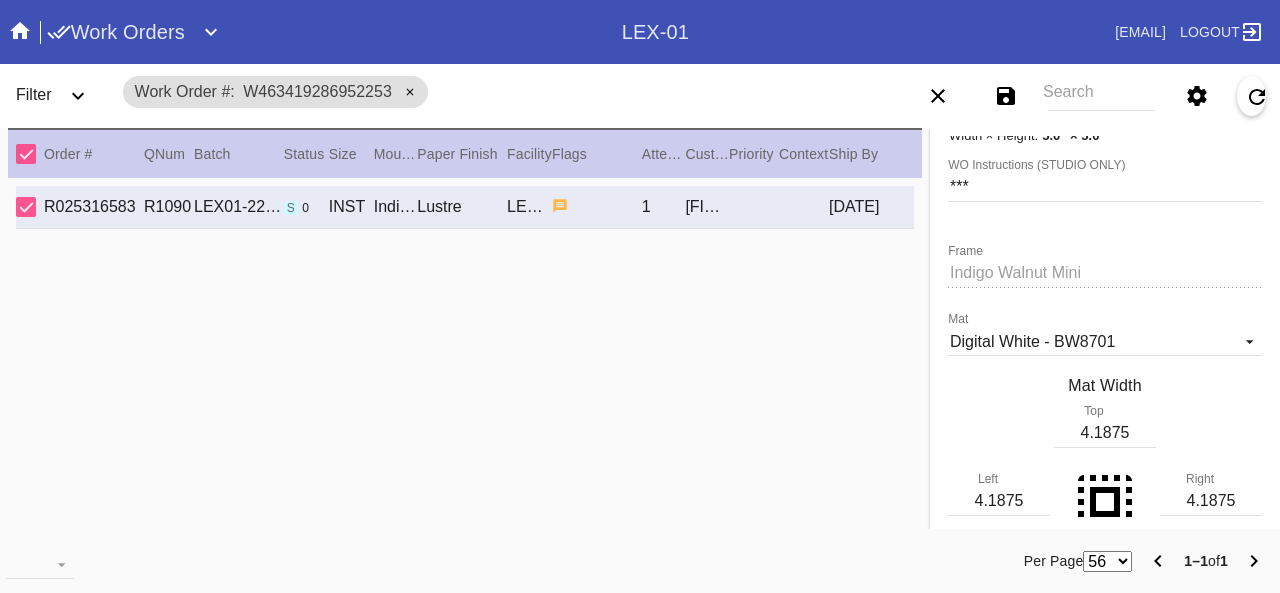 scroll, scrollTop: 100, scrollLeft: 0, axis: vertical 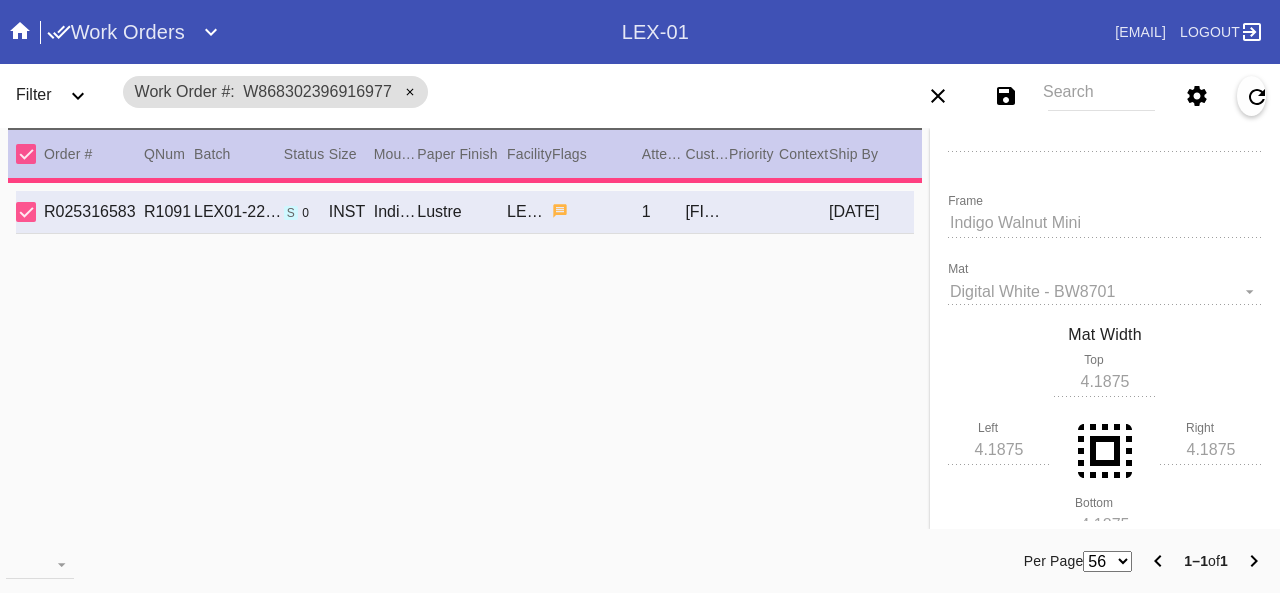 type on "3.6875" 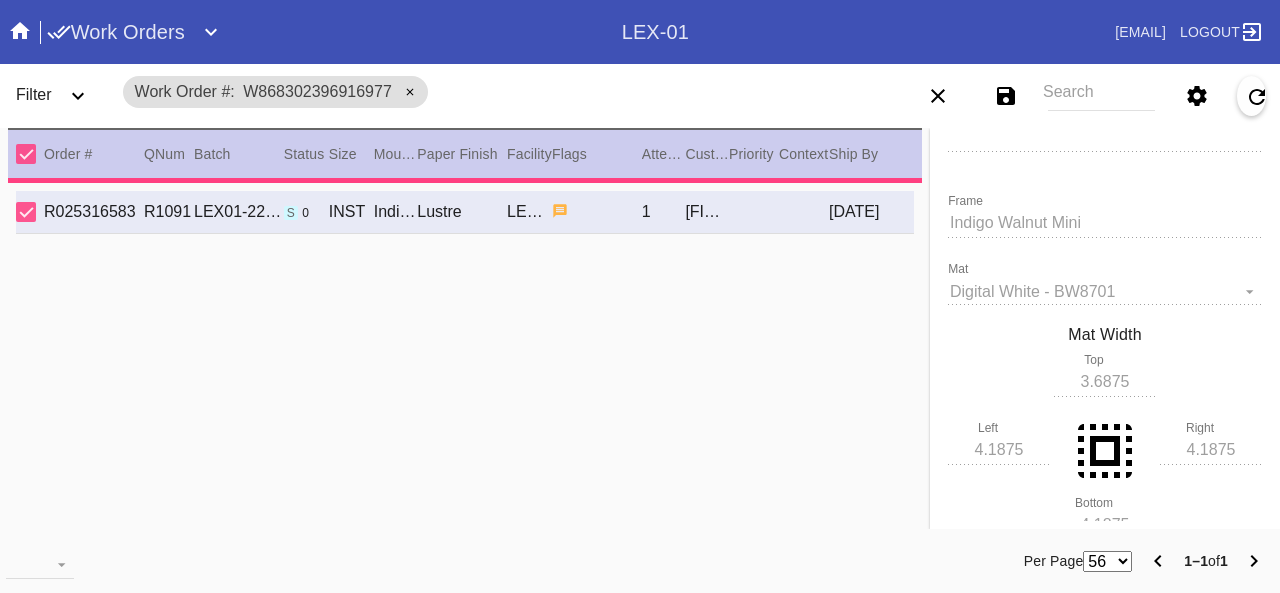 type on "3.6875" 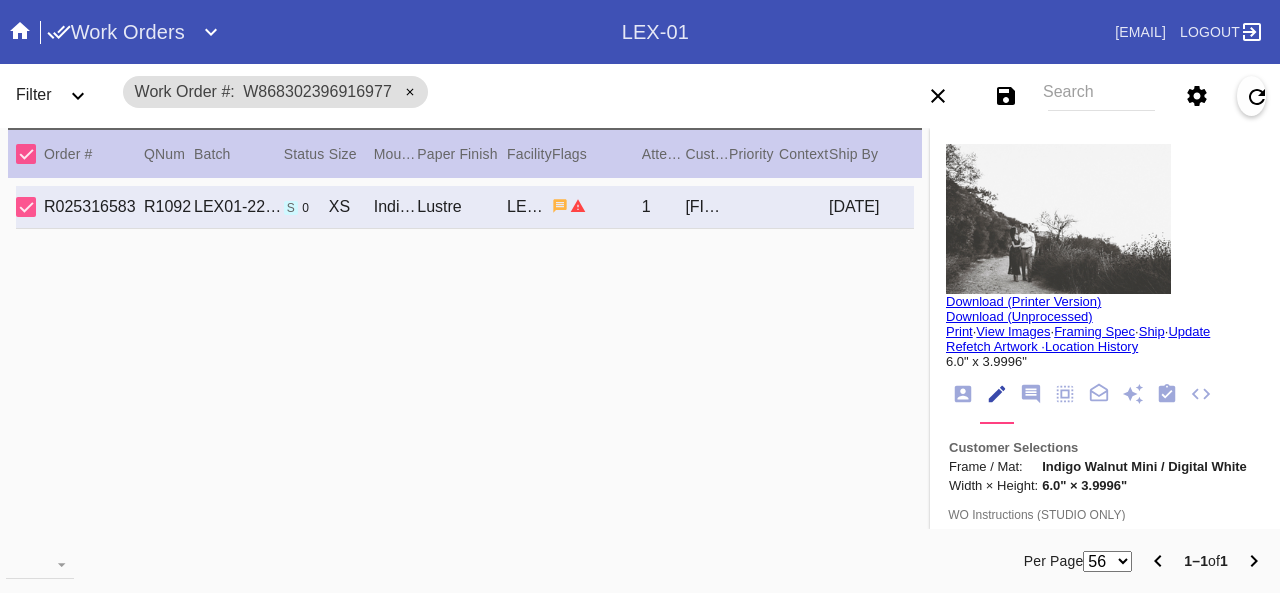 scroll, scrollTop: 100, scrollLeft: 0, axis: vertical 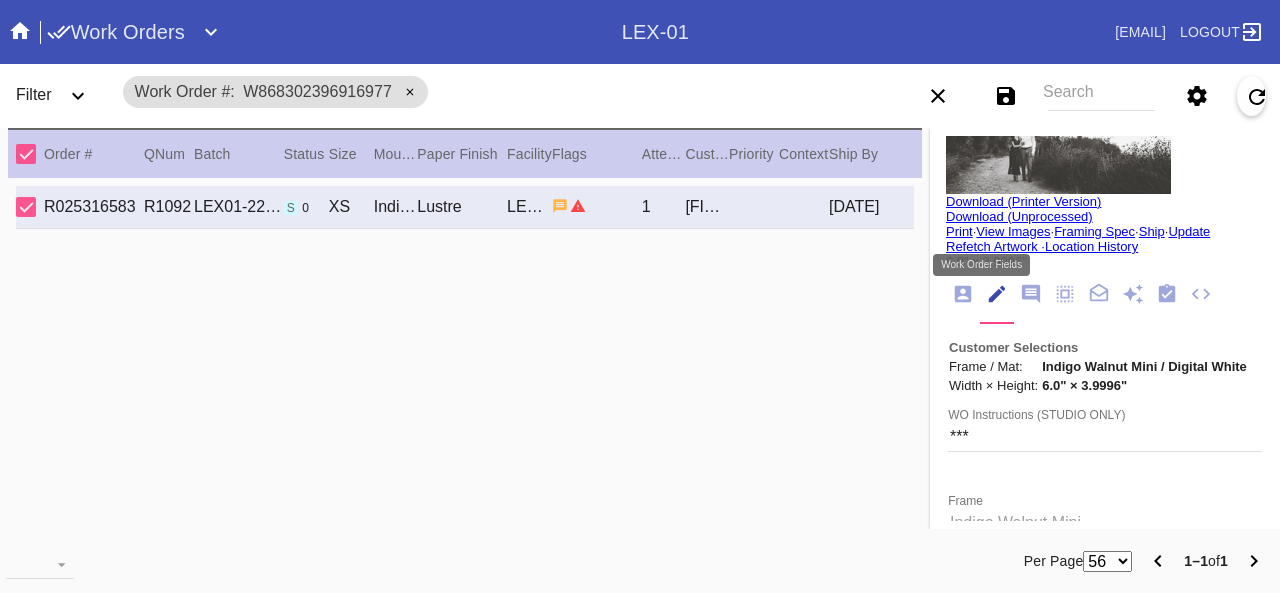 click 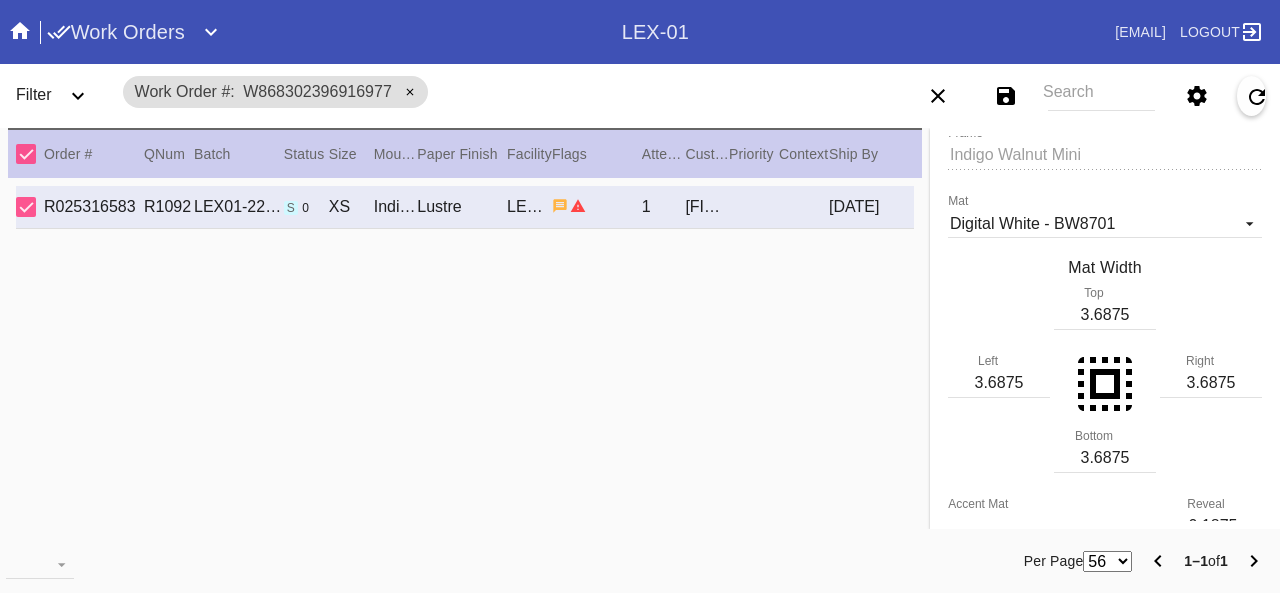 scroll, scrollTop: 500, scrollLeft: 0, axis: vertical 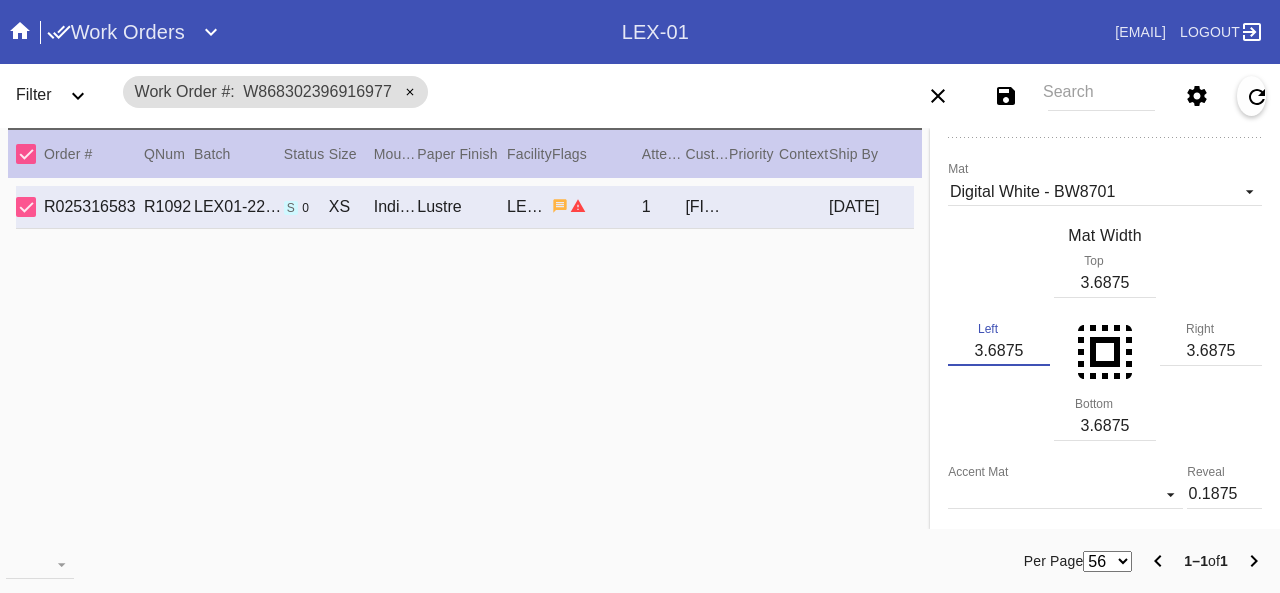 drag, startPoint x: 953, startPoint y: 392, endPoint x: 1022, endPoint y: 391, distance: 69.00725 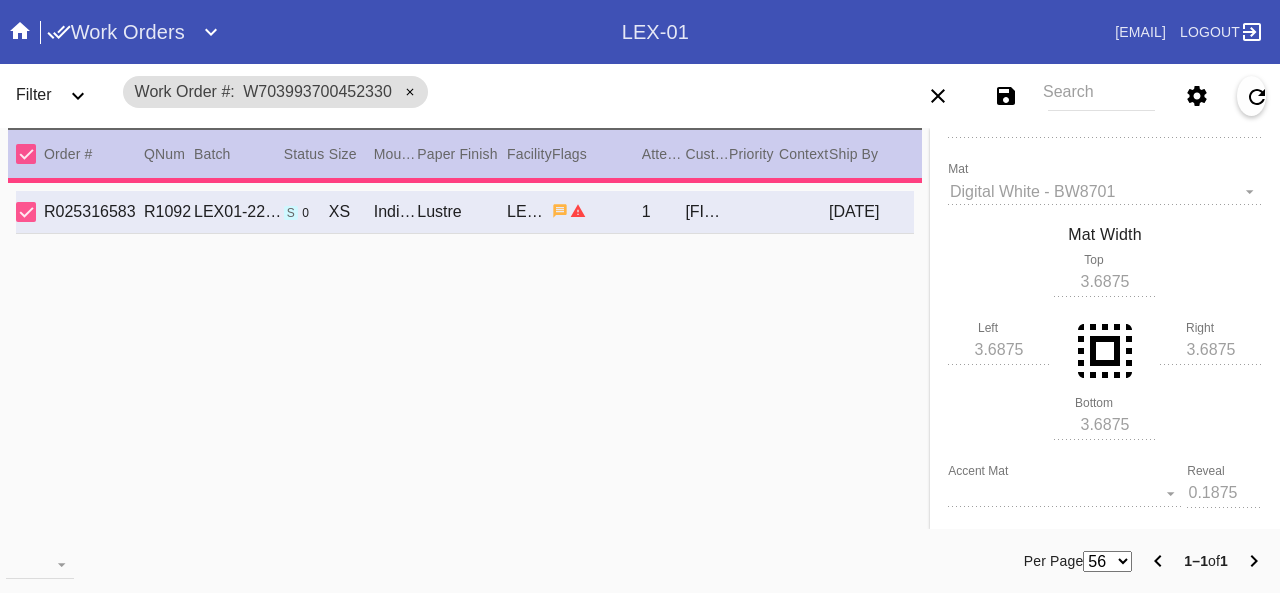 type on "[DATE]" 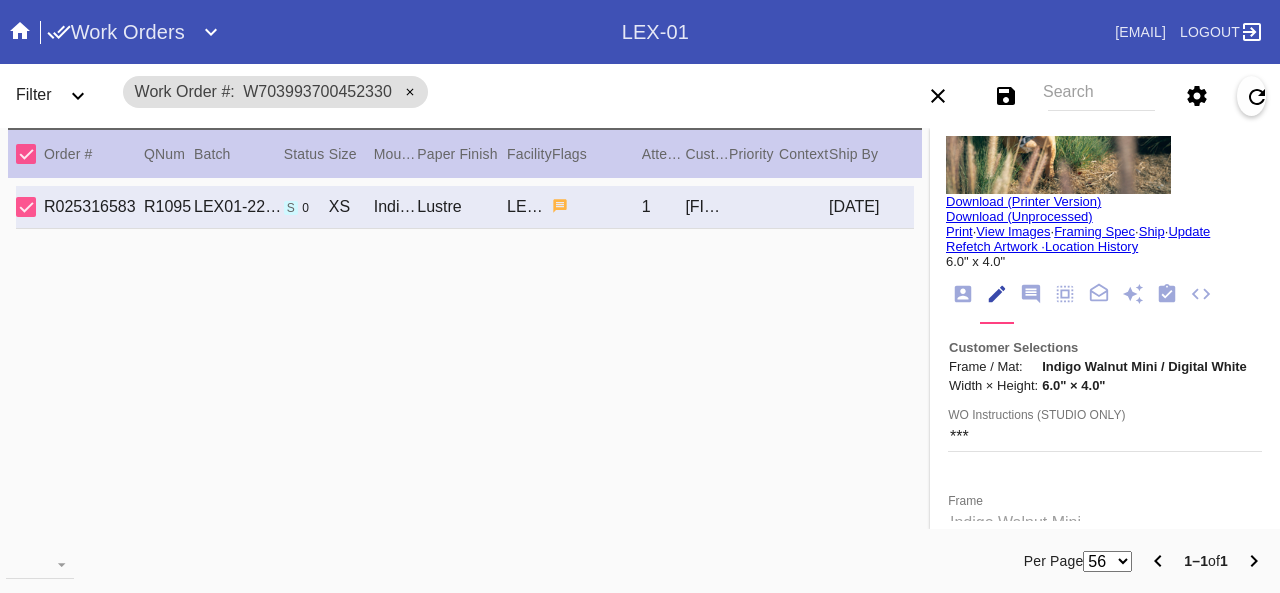 scroll, scrollTop: 0, scrollLeft: 0, axis: both 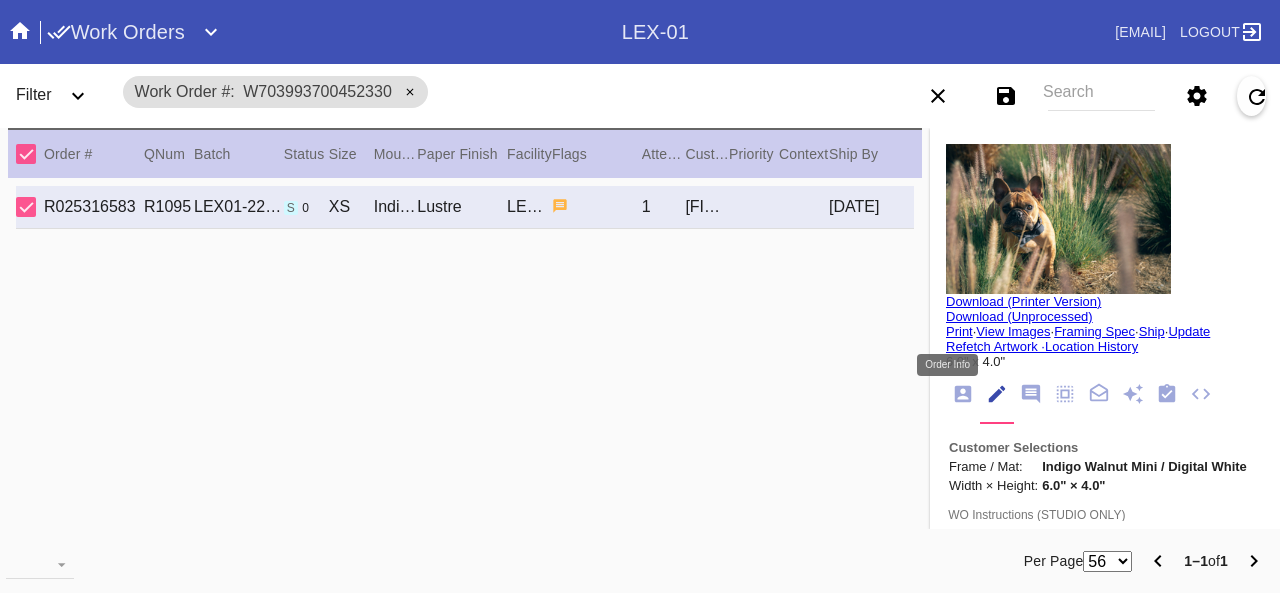 click 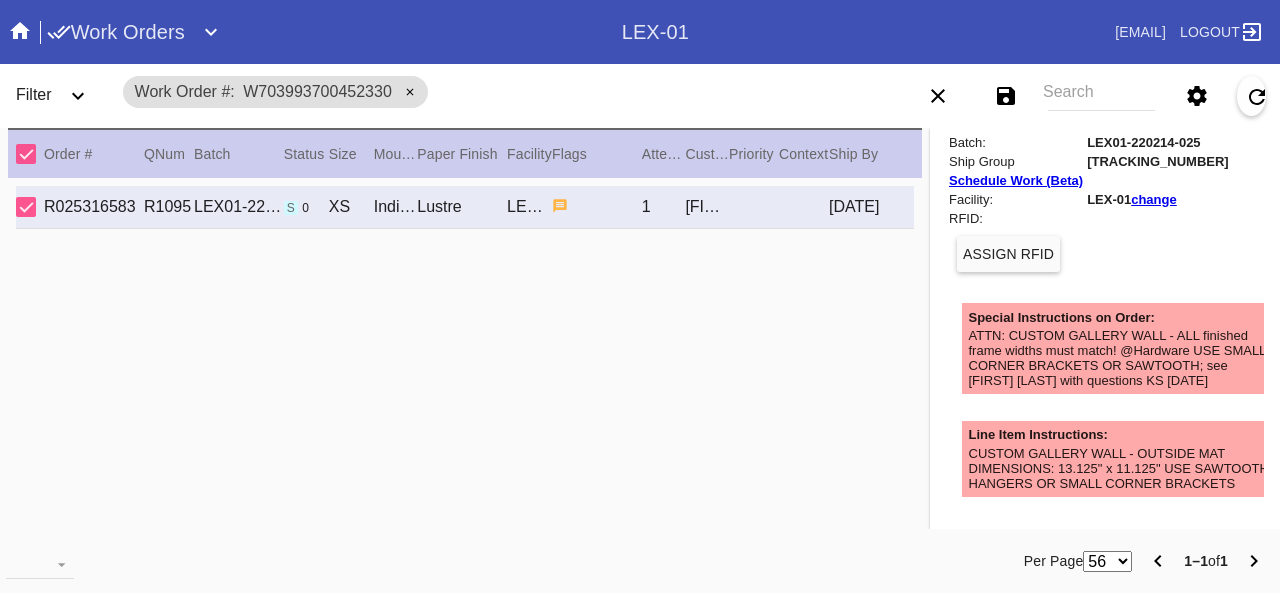 scroll, scrollTop: 0, scrollLeft: 0, axis: both 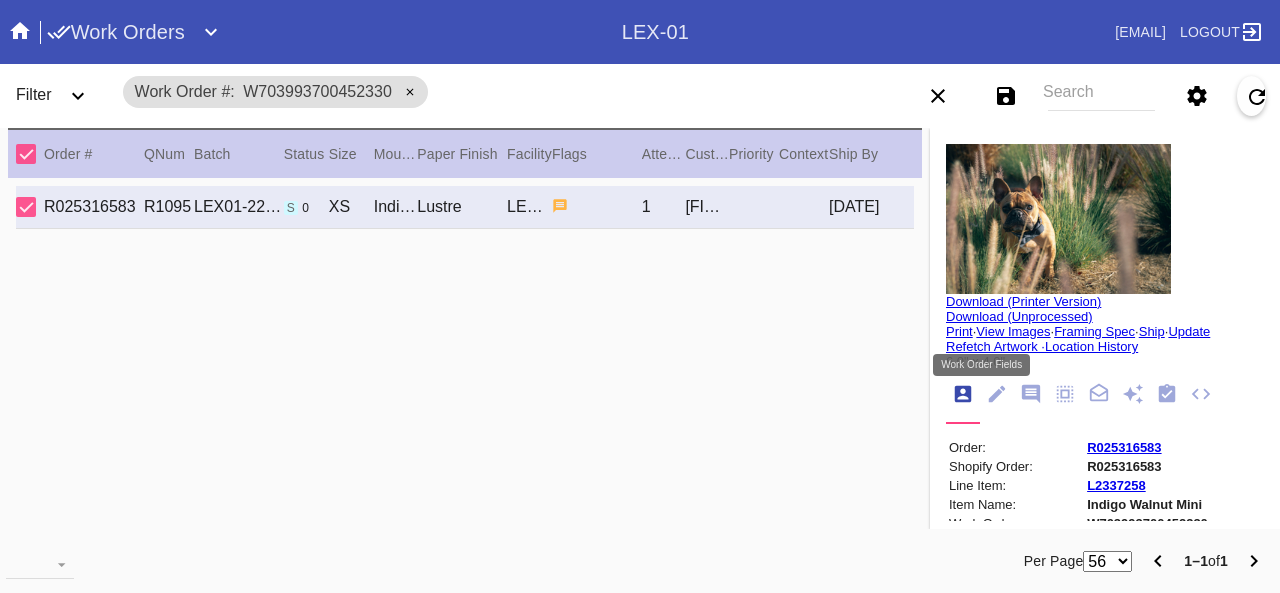 click 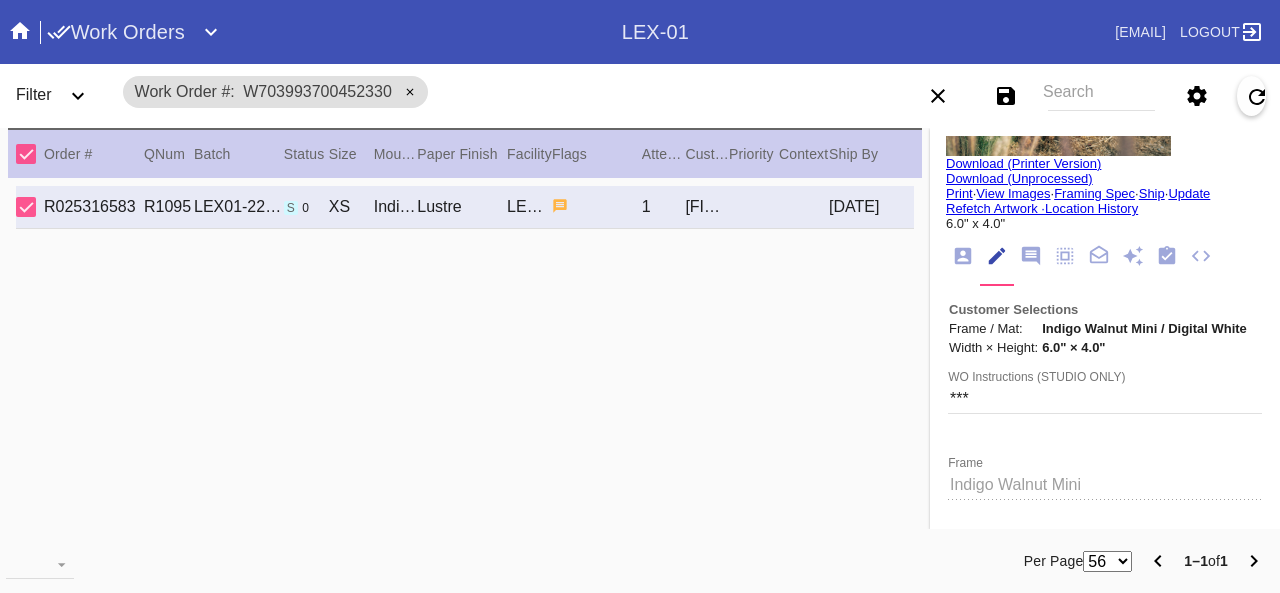 scroll, scrollTop: 0, scrollLeft: 0, axis: both 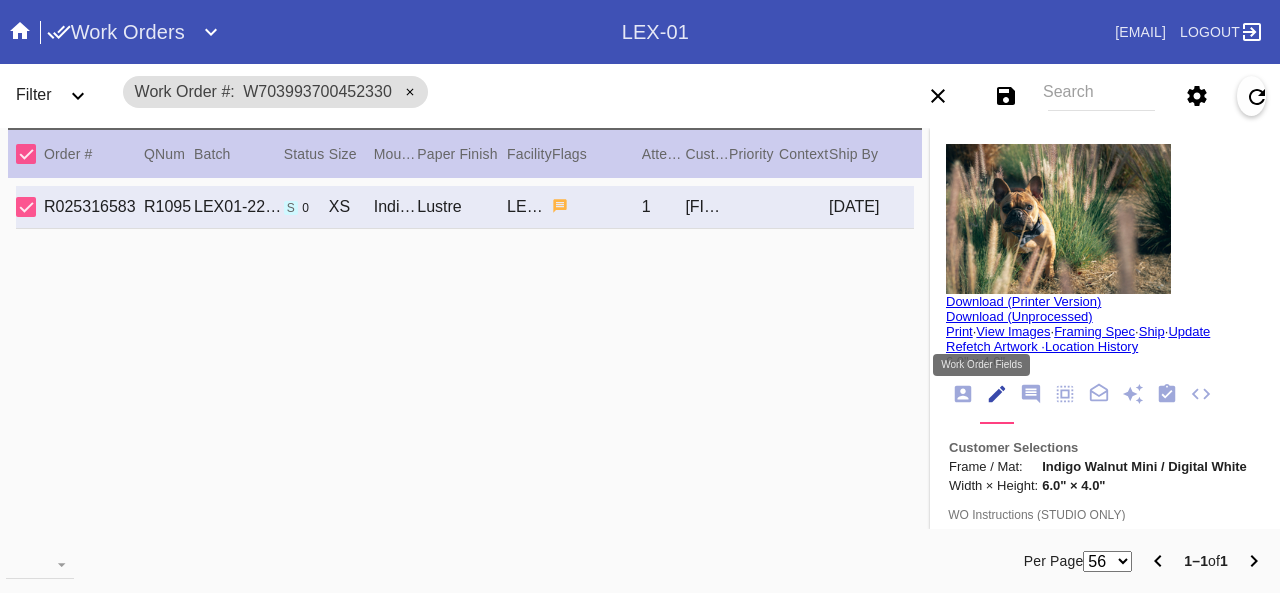 drag, startPoint x: 978, startPoint y: 393, endPoint x: 986, endPoint y: 377, distance: 17.888544 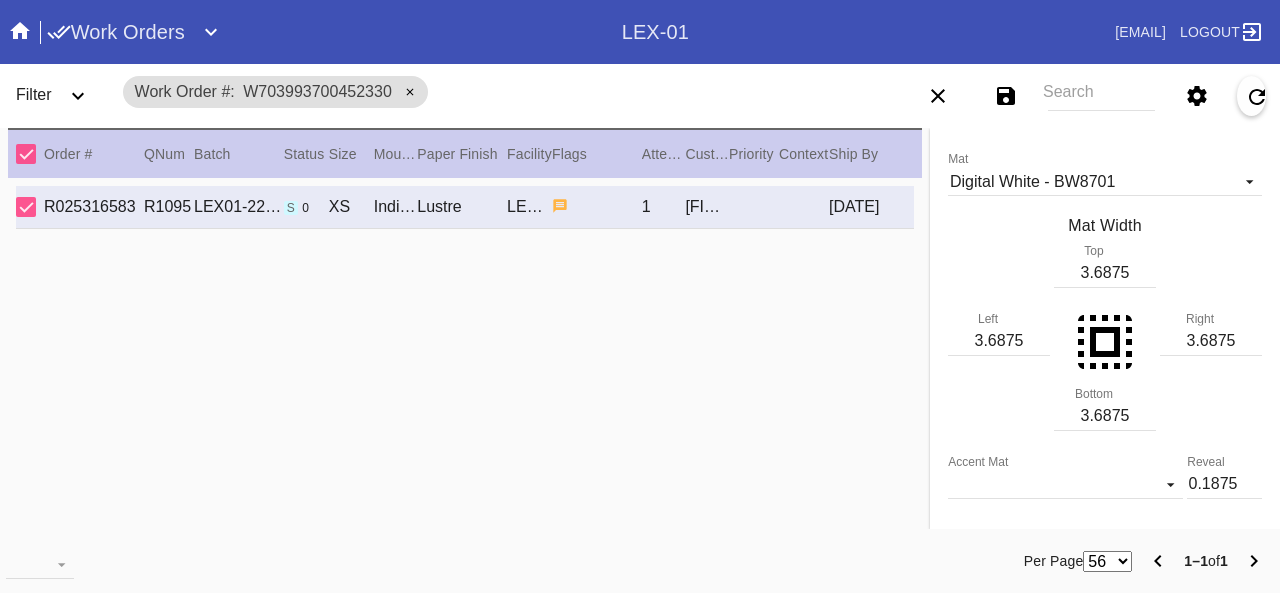 scroll, scrollTop: 600, scrollLeft: 0, axis: vertical 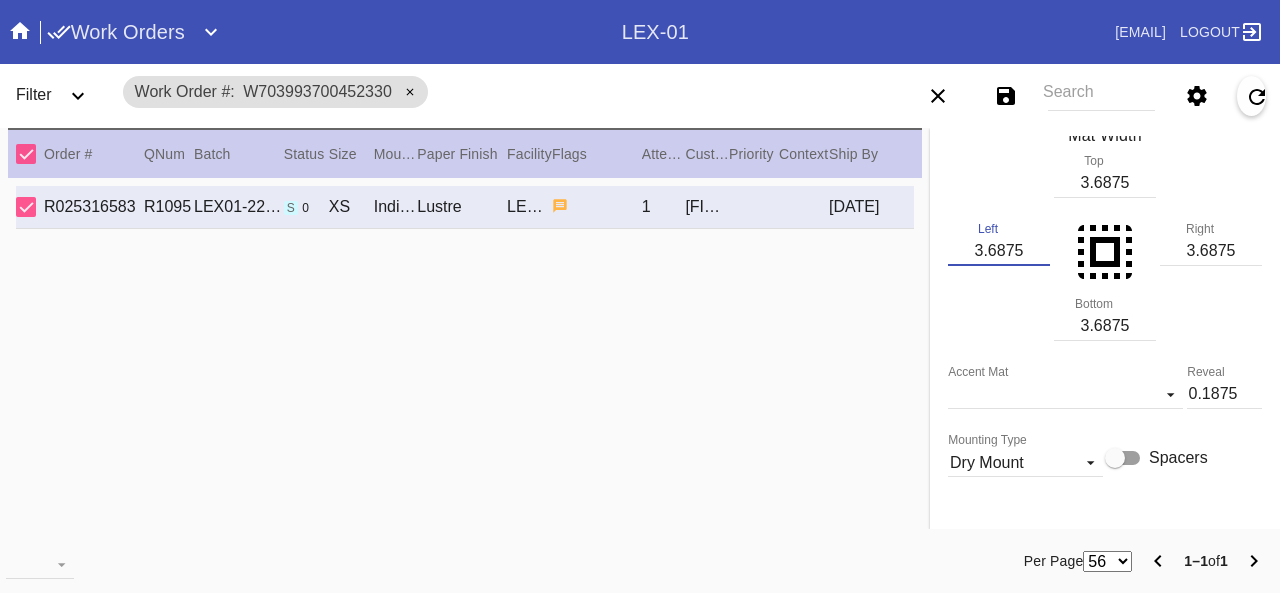 drag, startPoint x: 958, startPoint y: 291, endPoint x: 1018, endPoint y: 287, distance: 60.133186 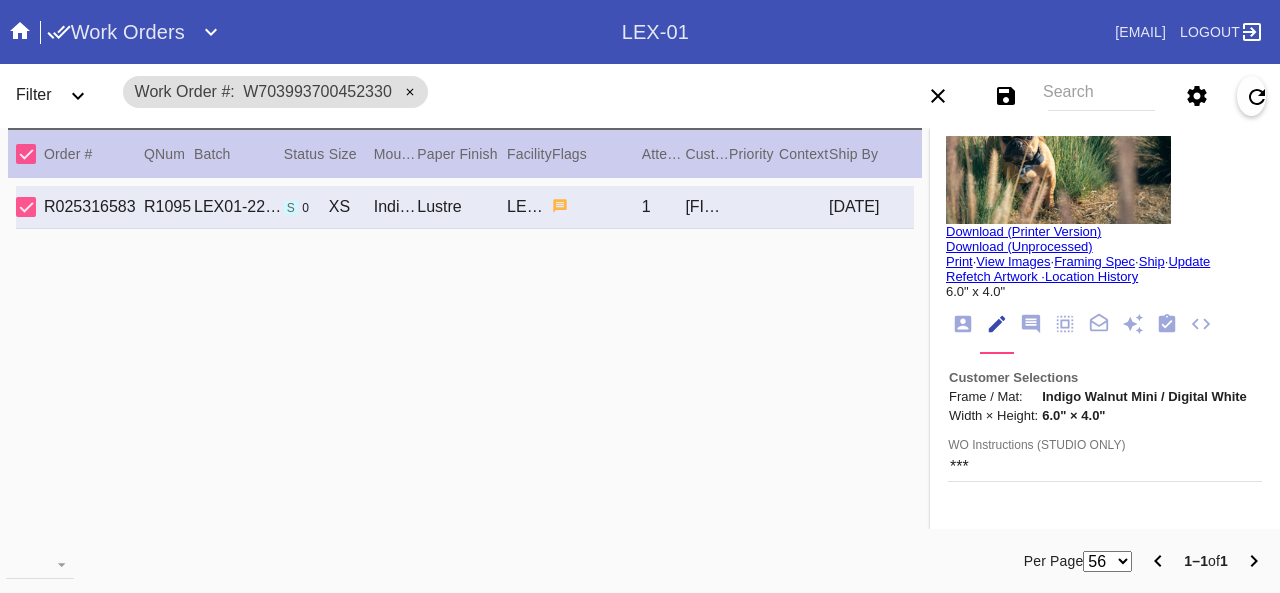 scroll, scrollTop: 0, scrollLeft: 0, axis: both 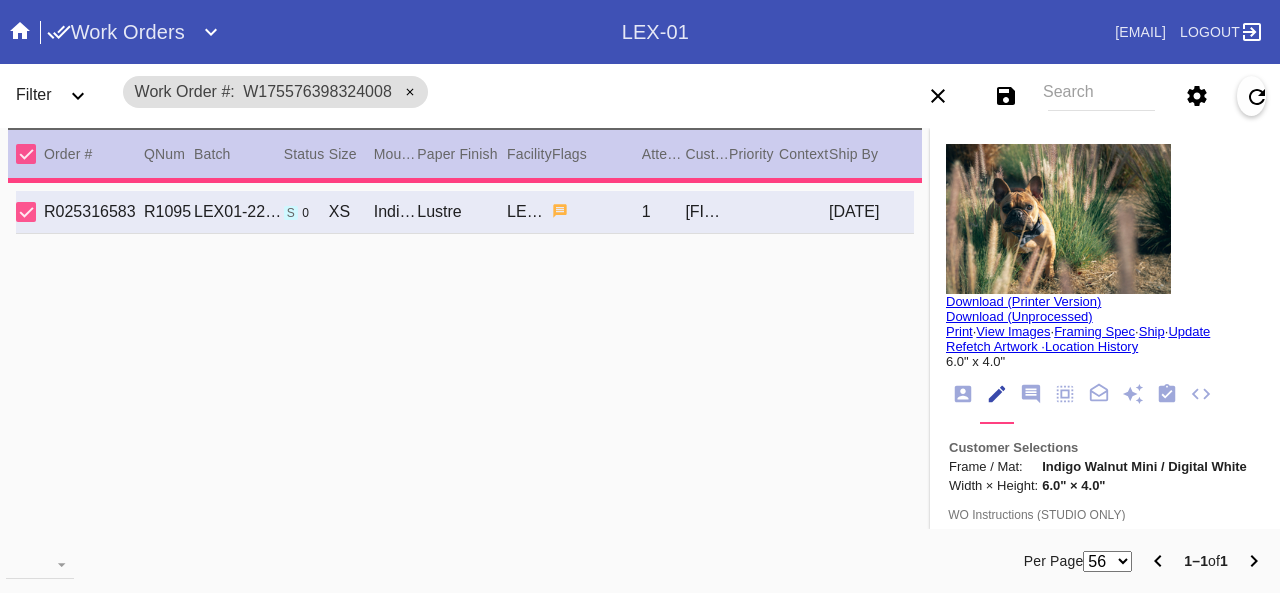 type on "2.1875" 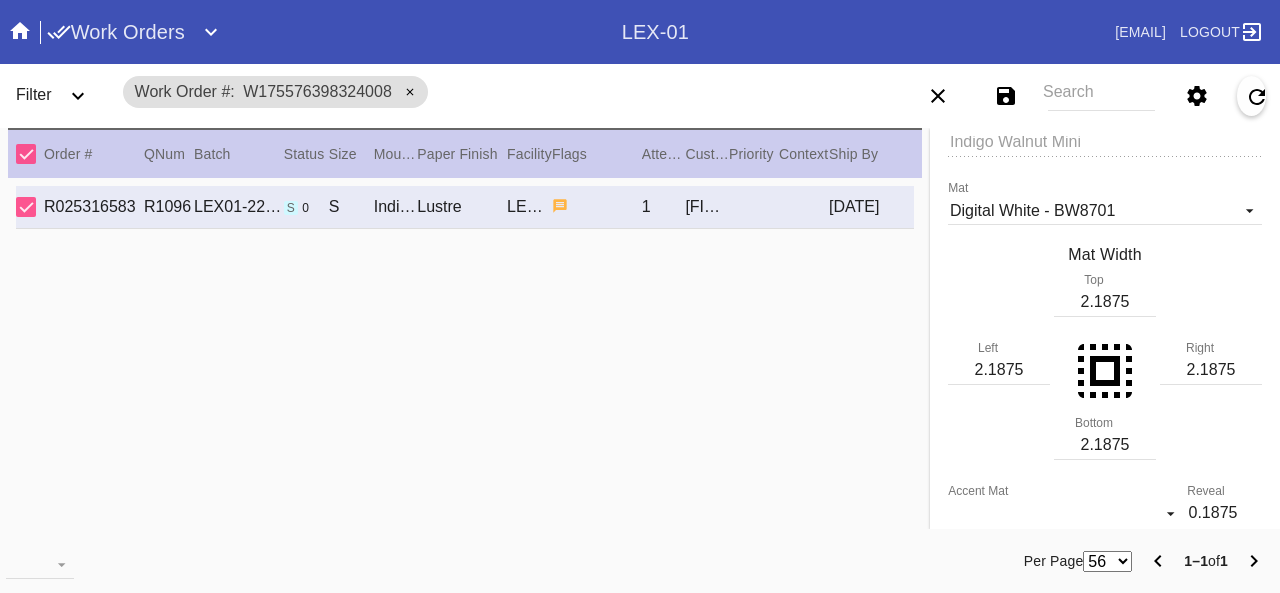 scroll, scrollTop: 500, scrollLeft: 0, axis: vertical 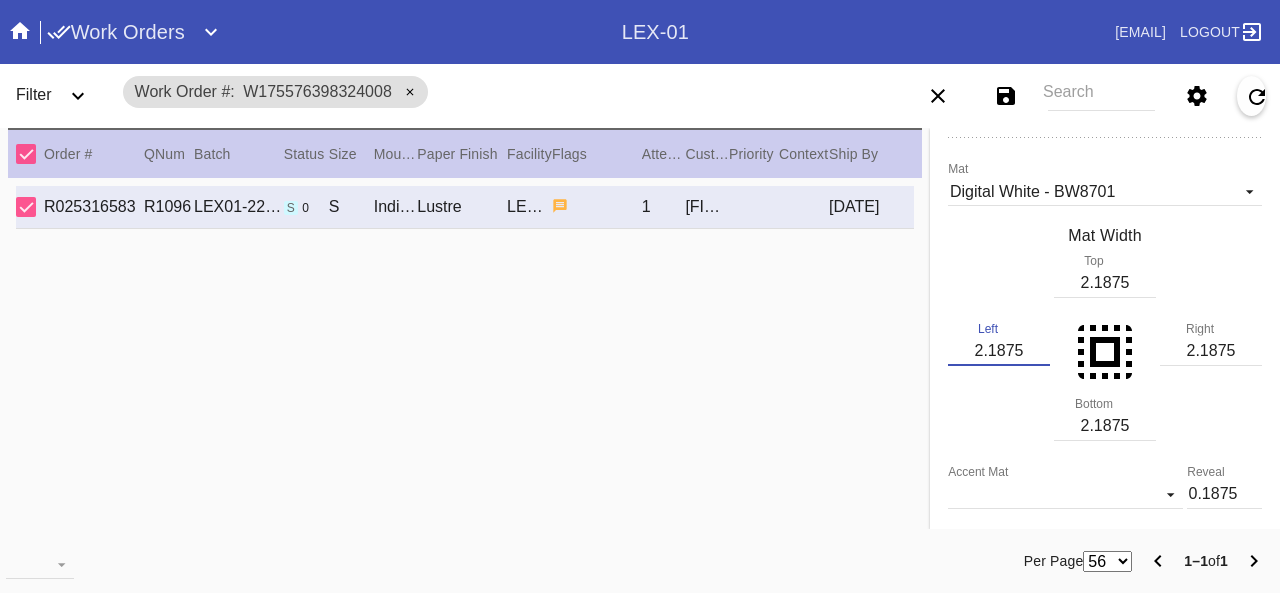 drag, startPoint x: 957, startPoint y: 387, endPoint x: 1008, endPoint y: 391, distance: 51.156624 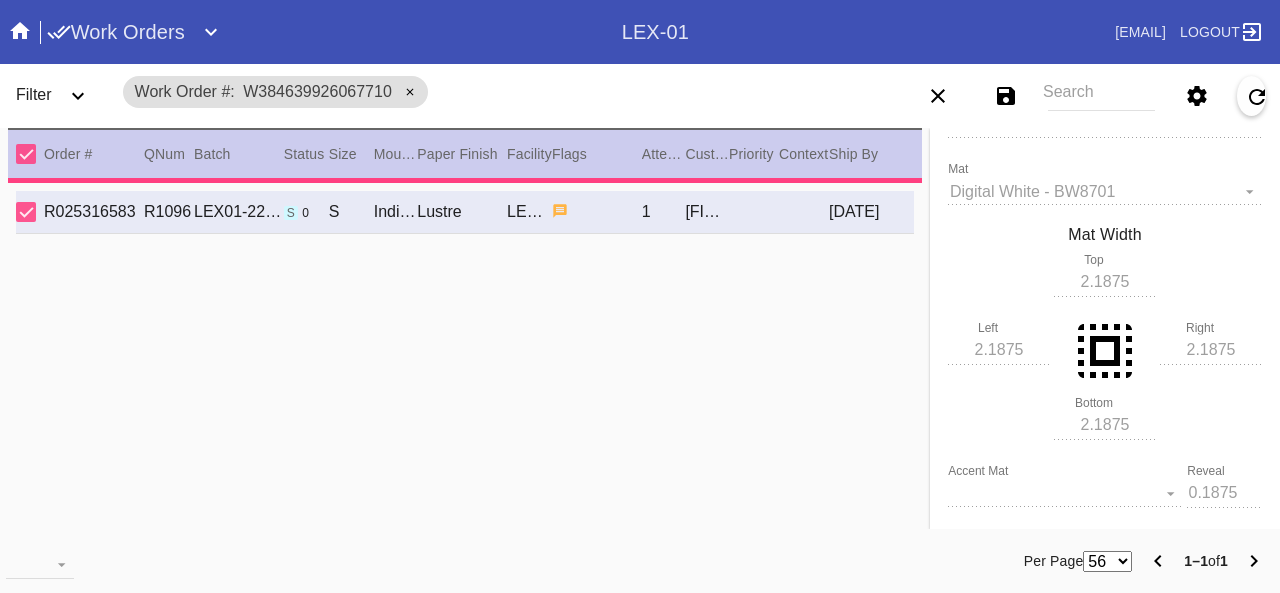 type on "[DATE]" 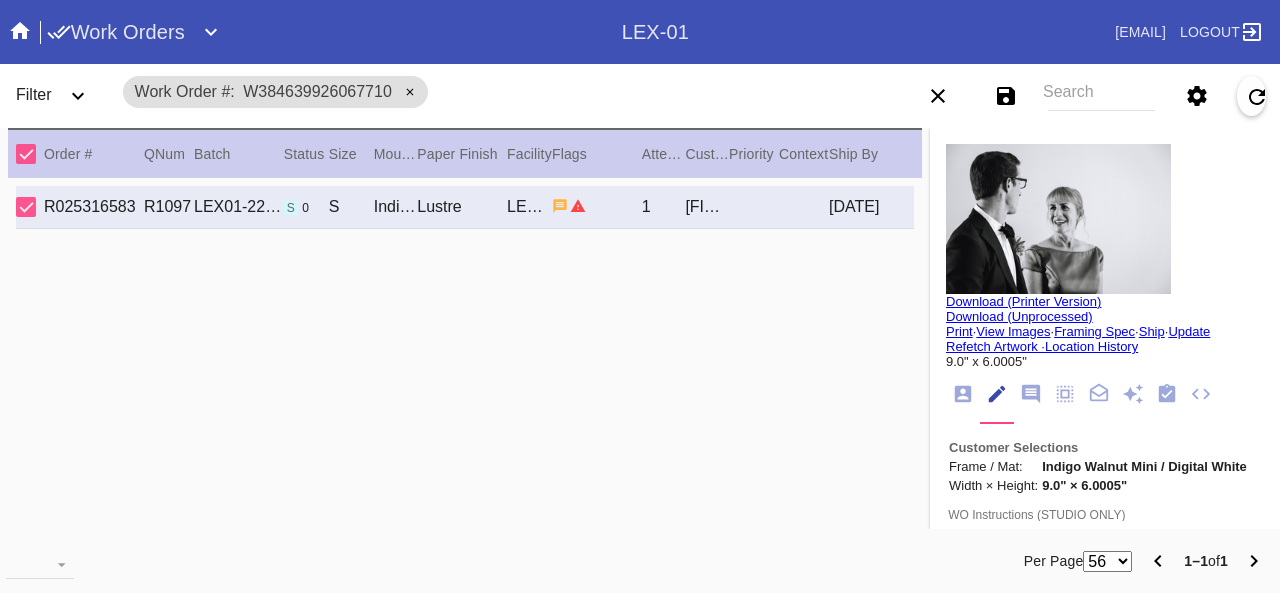 scroll, scrollTop: 600, scrollLeft: 0, axis: vertical 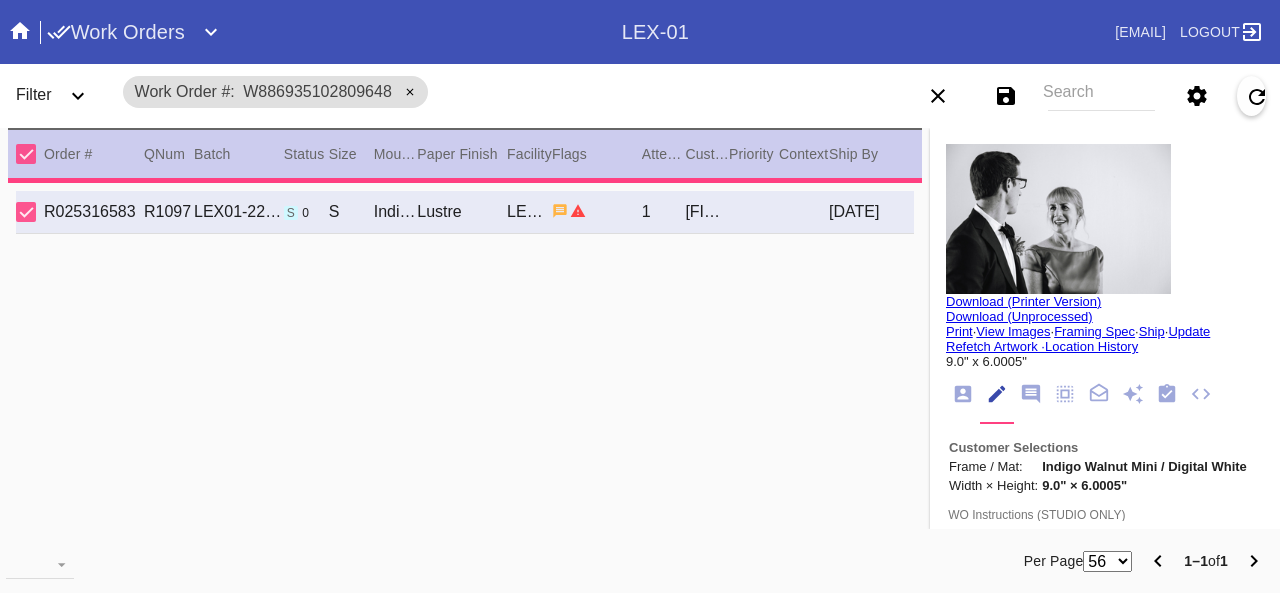 type on "2.6875" 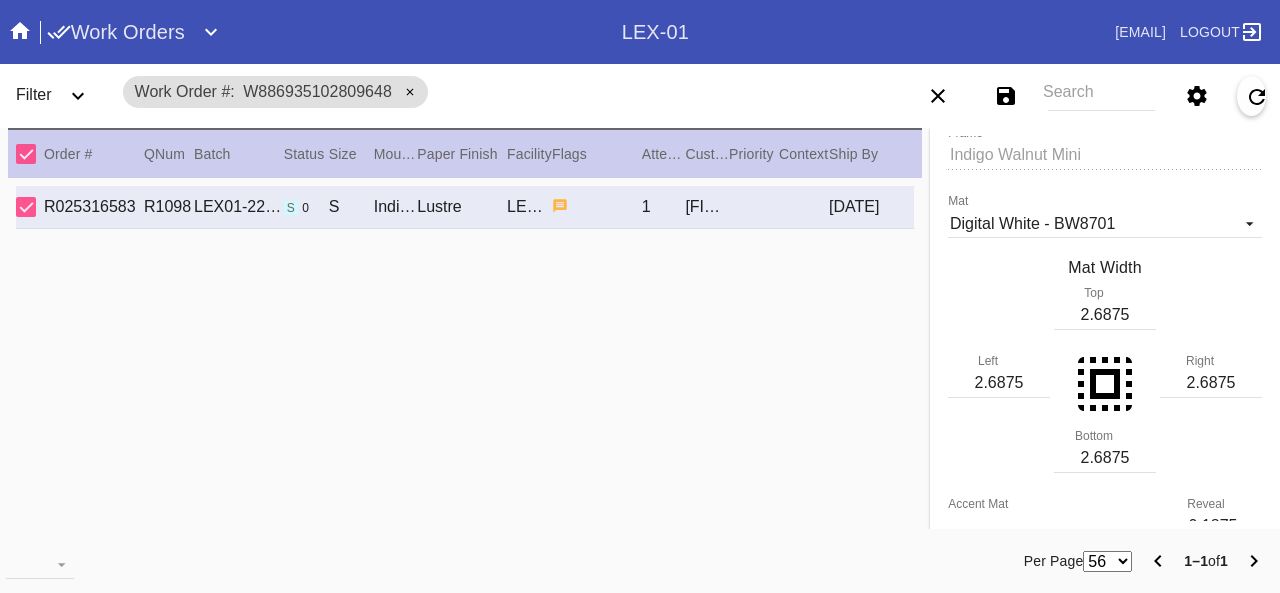 scroll, scrollTop: 500, scrollLeft: 0, axis: vertical 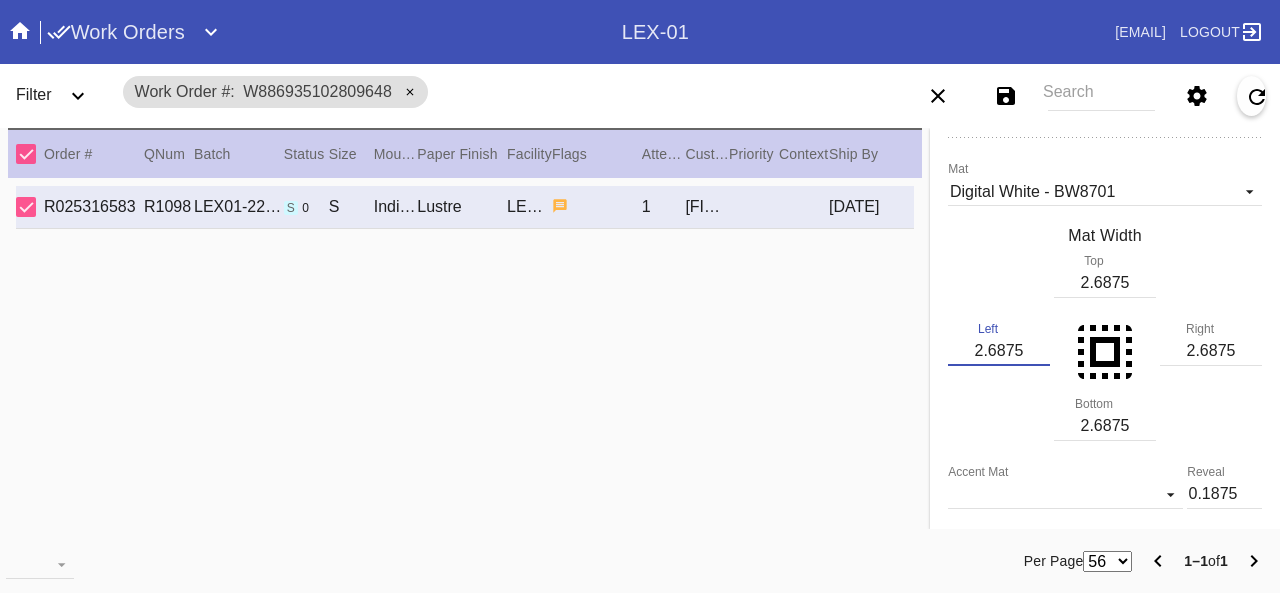 drag, startPoint x: 955, startPoint y: 391, endPoint x: 1045, endPoint y: 391, distance: 90 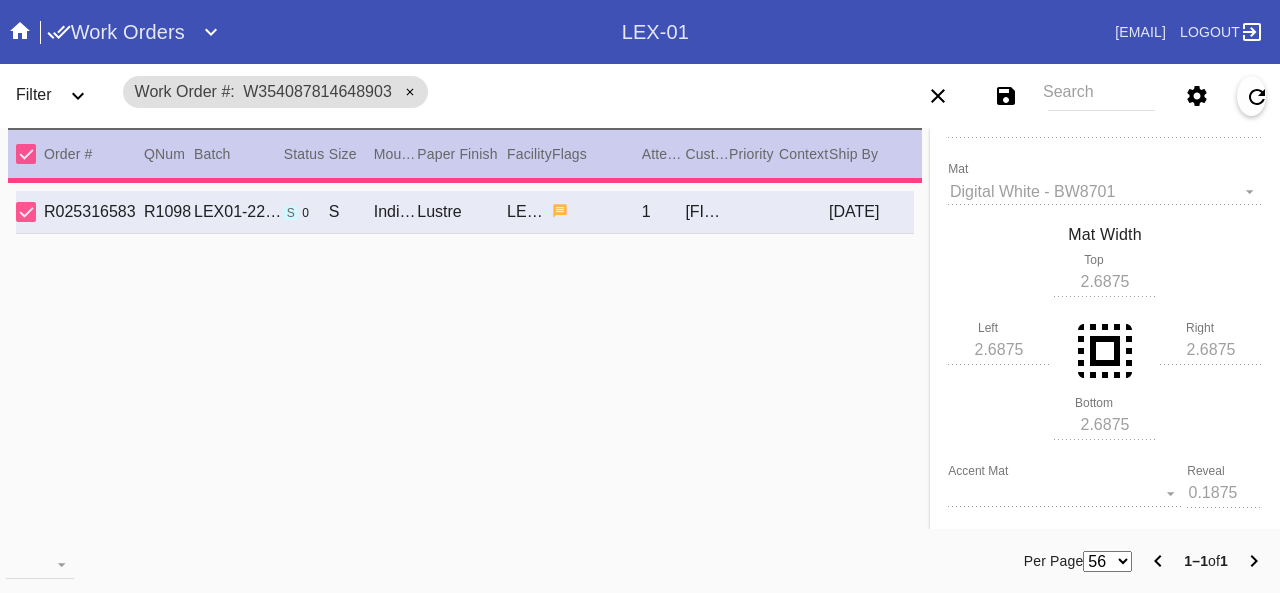 type on "4.6875" 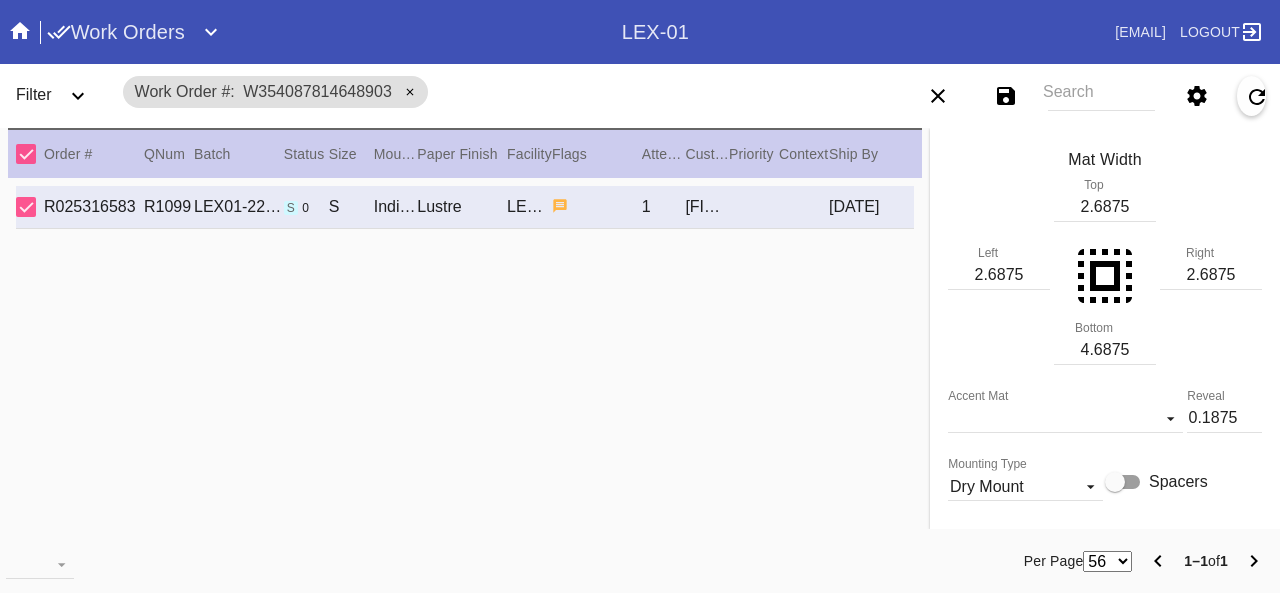 scroll, scrollTop: 600, scrollLeft: 0, axis: vertical 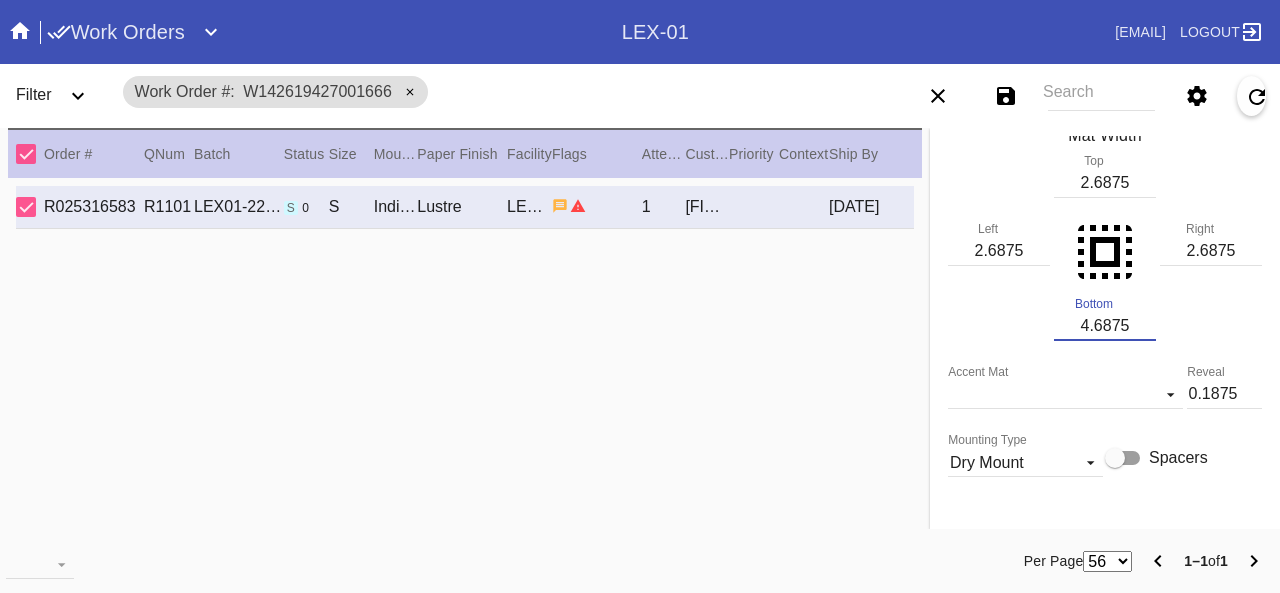 drag, startPoint x: 1058, startPoint y: 367, endPoint x: 1106, endPoint y: 367, distance: 48 